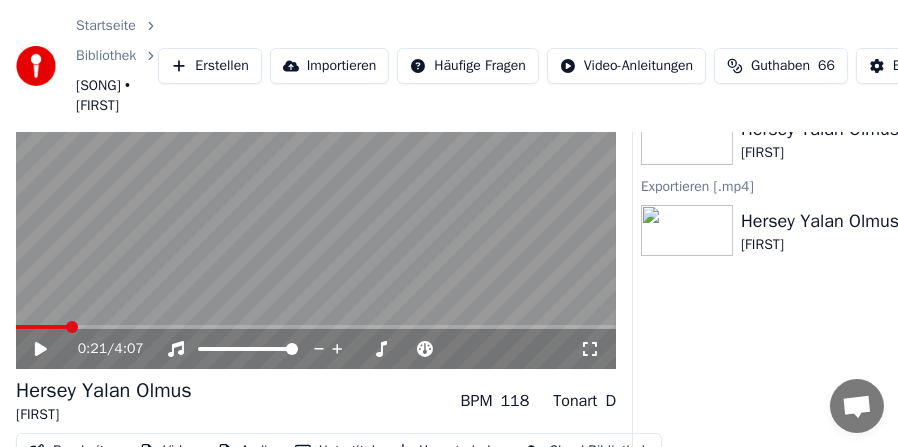 scroll, scrollTop: 200, scrollLeft: 0, axis: vertical 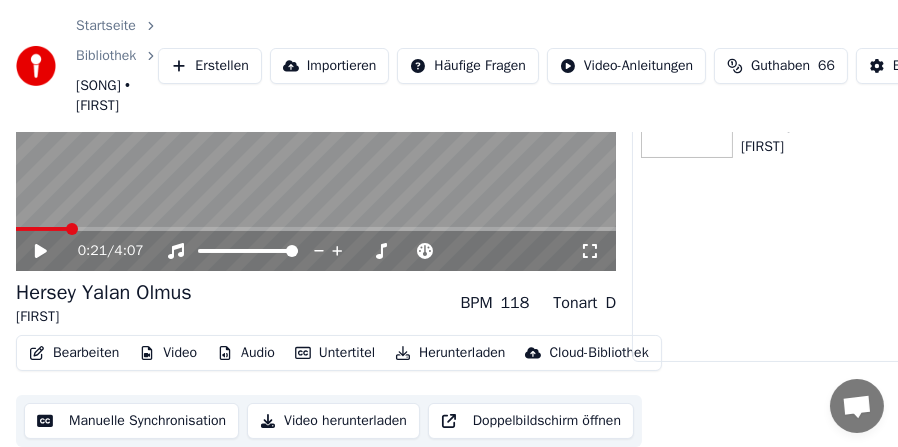 click on "Video" at bounding box center (168, 353) 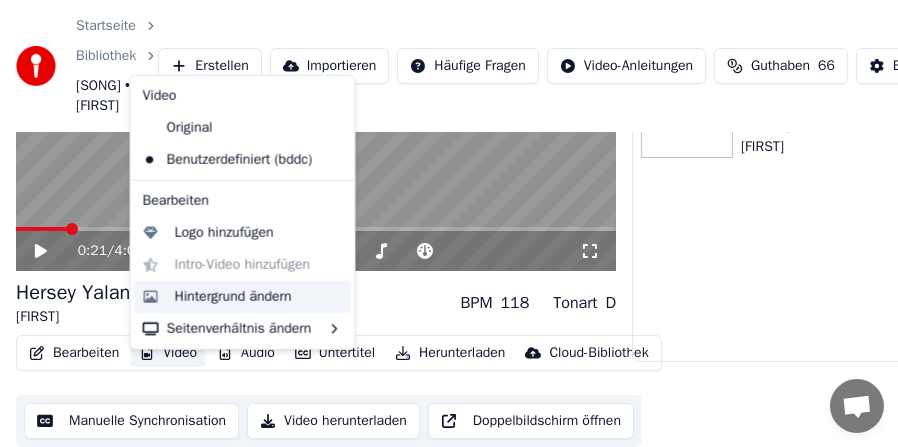 click on "Hintergrund ändern" at bounding box center [233, 297] 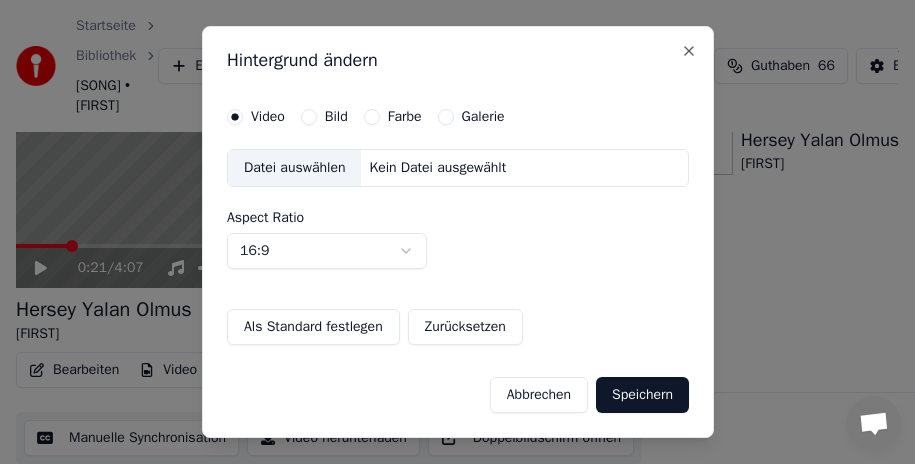 click on "Datei auswählen" at bounding box center [294, 168] 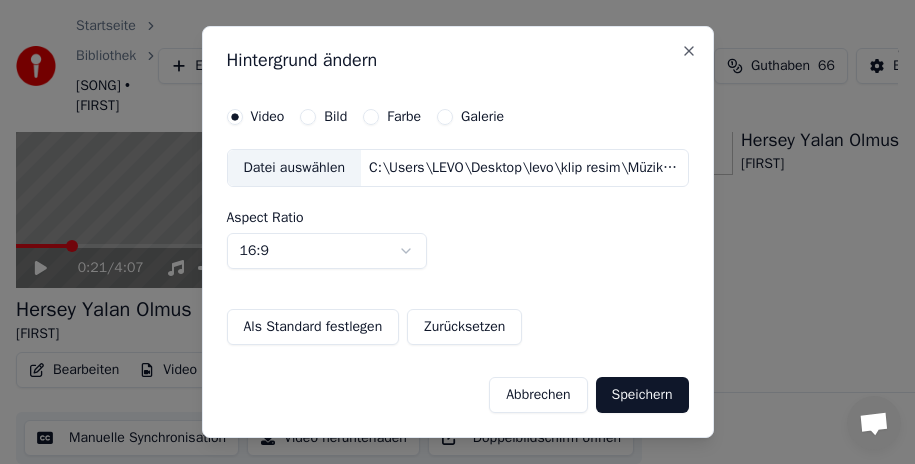 click on "Speichern" at bounding box center (642, 395) 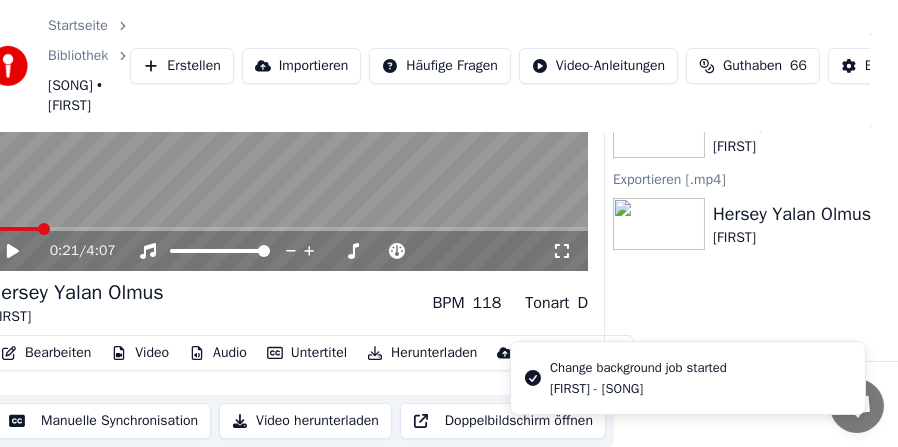 scroll, scrollTop: 200, scrollLeft: 183, axis: both 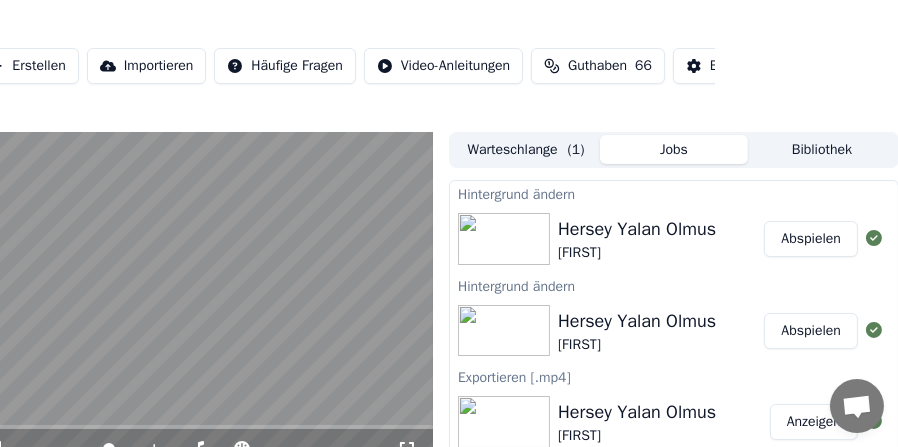 click on "Abspielen" at bounding box center [811, 239] 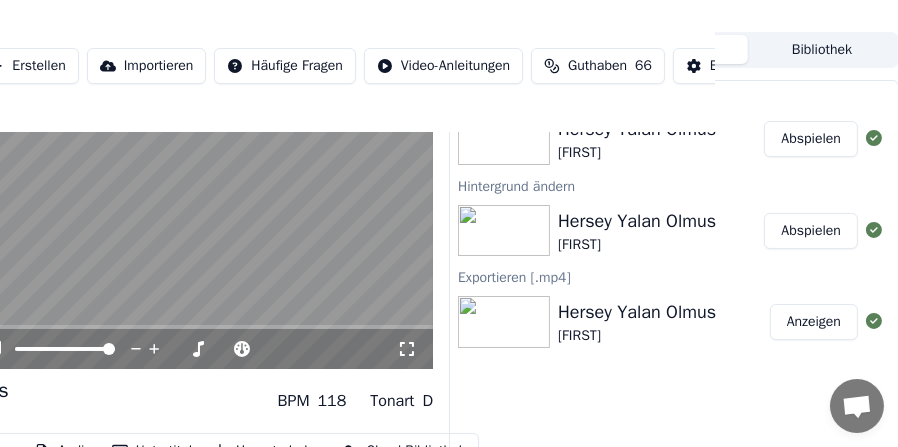scroll, scrollTop: 200, scrollLeft: 183, axis: both 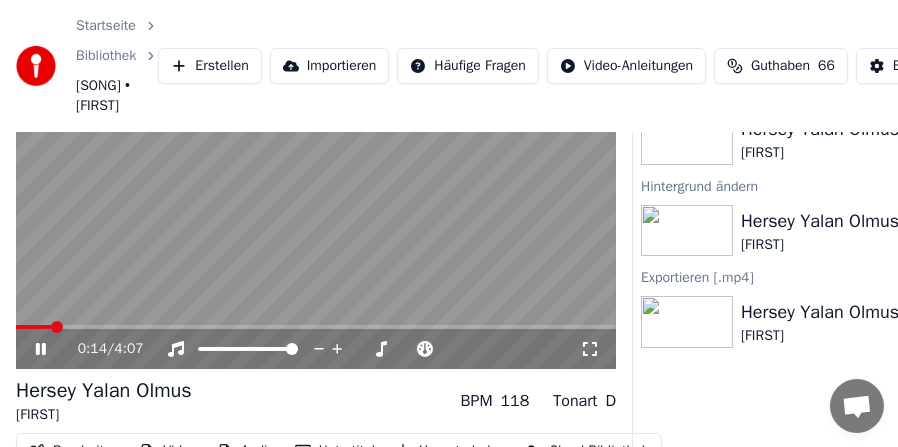click 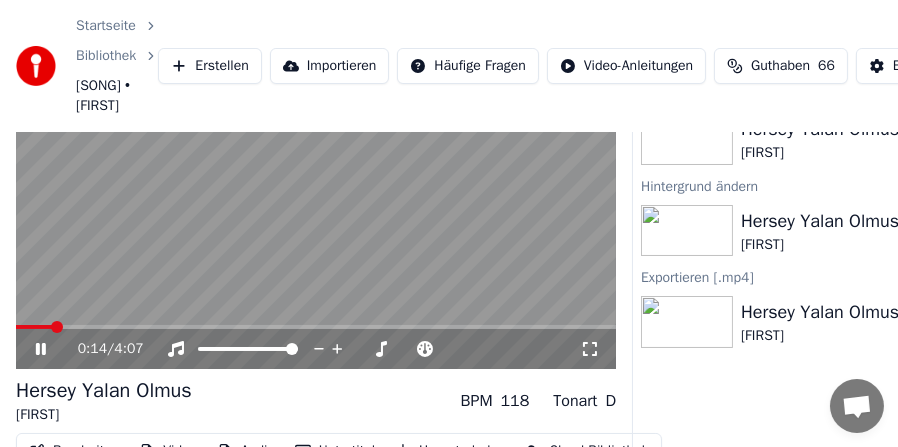 scroll, scrollTop: 0, scrollLeft: 0, axis: both 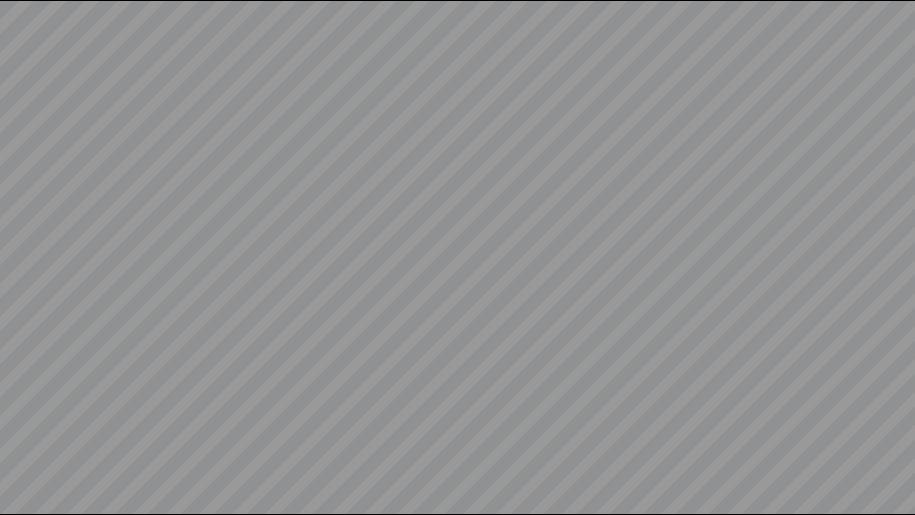 click at bounding box center [457, 257] 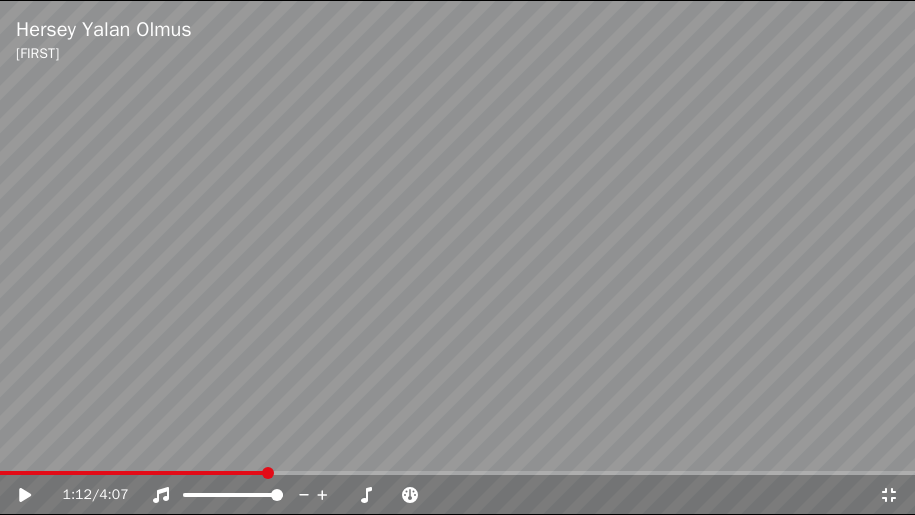 click 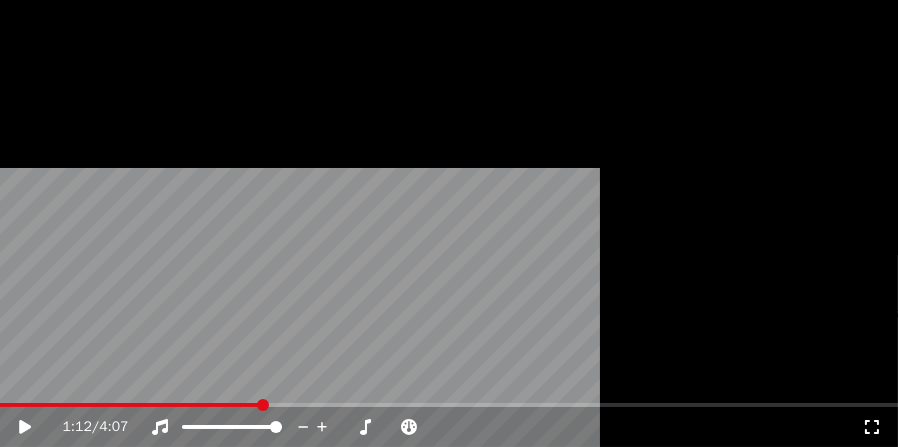 scroll, scrollTop: 200, scrollLeft: 0, axis: vertical 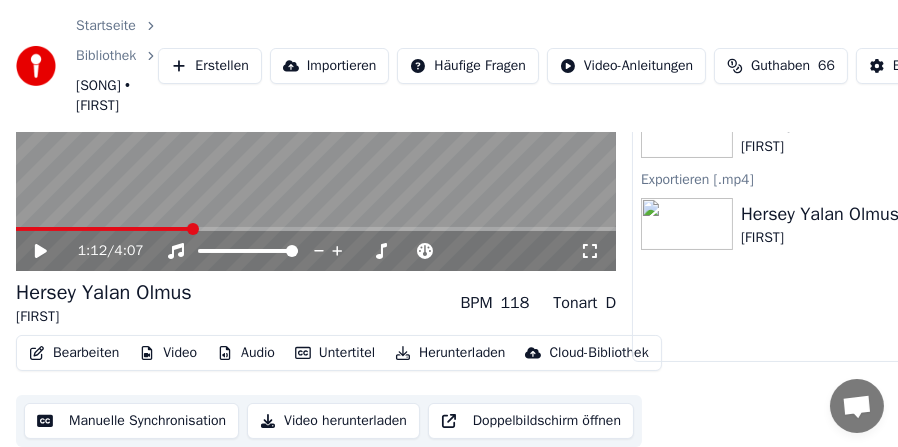 click on "Untertitel" at bounding box center [335, 353] 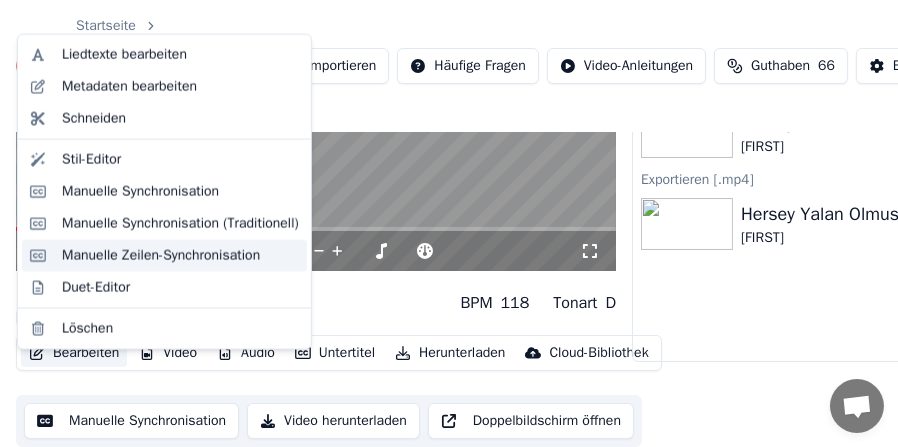 click on "Manuelle Zeilen-Synchronisation" at bounding box center (161, 255) 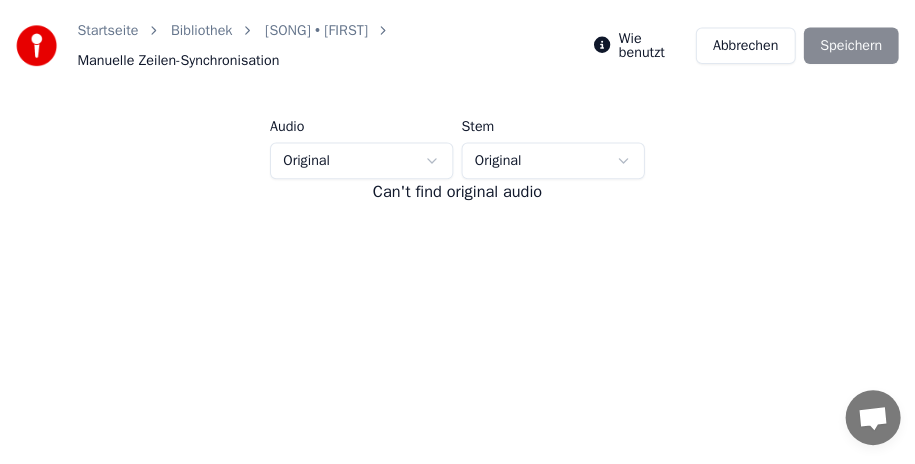 scroll, scrollTop: 0, scrollLeft: 0, axis: both 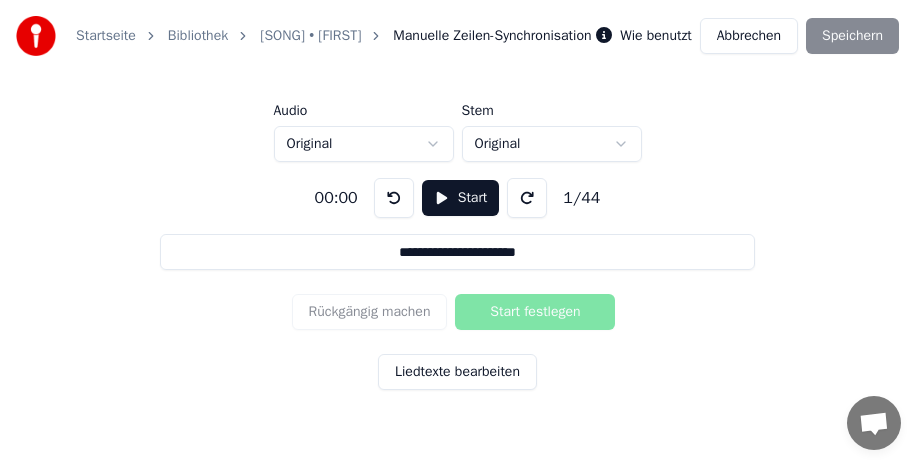 click on "Abbrechen" at bounding box center (749, 36) 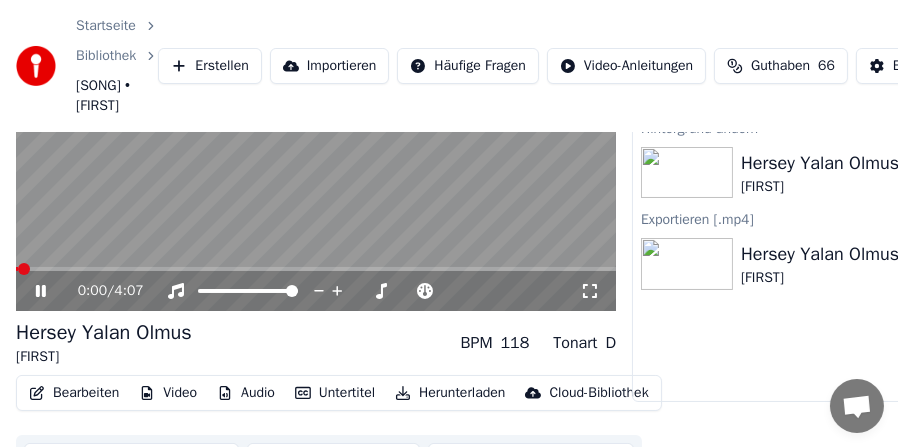 click at bounding box center (316, 143) 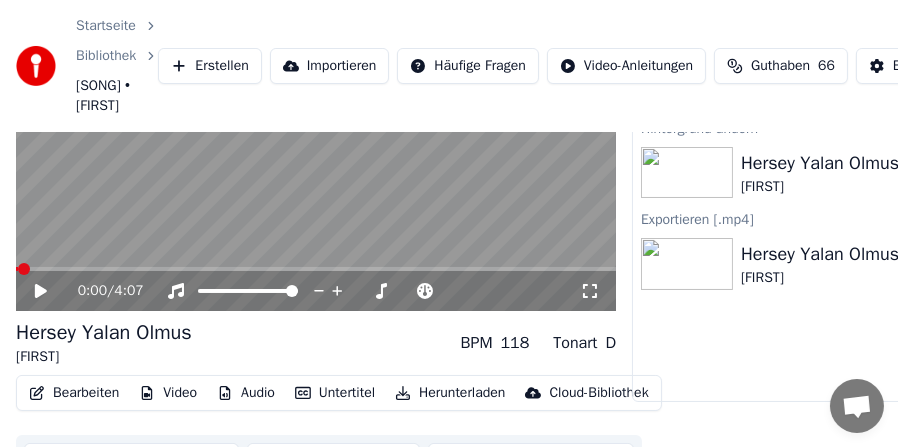click on "Bearbeiten" at bounding box center [74, 393] 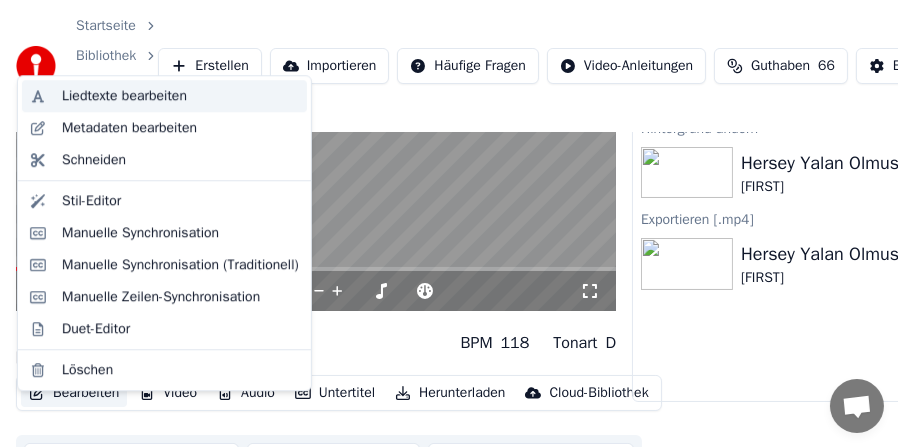 click on "Liedtexte bearbeiten" at bounding box center (124, 96) 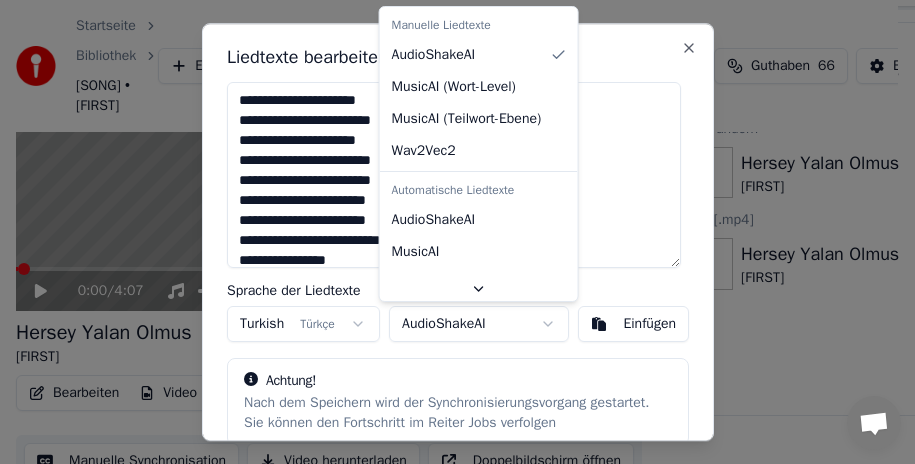 click on "Startseite Bibliothek [SONG] • [FIRST] Erstellen Importieren Häufige Fragen Video-Anleitungen Guthaben 66 Einstellungen 0:00  /  4:07 [SONG] [FIRST] BPM 118 Tonart D Bearbeiten Video Audio Untertitel Herunterladen Cloud-Bibliothek Manuelle Synchronisation Video herunterladen Doppelbildschirm öffnen Warteschlange ( 1 ) Jobs Bibliothek Hintergrund ändern [SONG] [FIRST] Abspielen Hintergrund ändern [SONG] [FIRST] Abspielen Exportieren [.mp4] [SONG] [FIRST] Anzeigen Liedtexte bearbeiten Sprache der Liedtexte Turkish Türkçe Synchronisationsmodell AudioShakeAI Einfügen Achtung! Nach dem Speichern wird der Synchronisierungsvorgang gestartet. Sie können den Fortschritt im Reiter Jobs verfolgen Dies wird 3 Guthaben verbrauchen Abbrechen Speichern und Synchronisieren Close Manuelle Liedtexte AudioShakeAI MusicAI ( Wort-Level ) MusicAI ( Teilwort-Ebene ) Wav2Vec2 Automatische Liedtexte AudioShakeAI MusicAI Whisper" at bounding box center [449, 74] 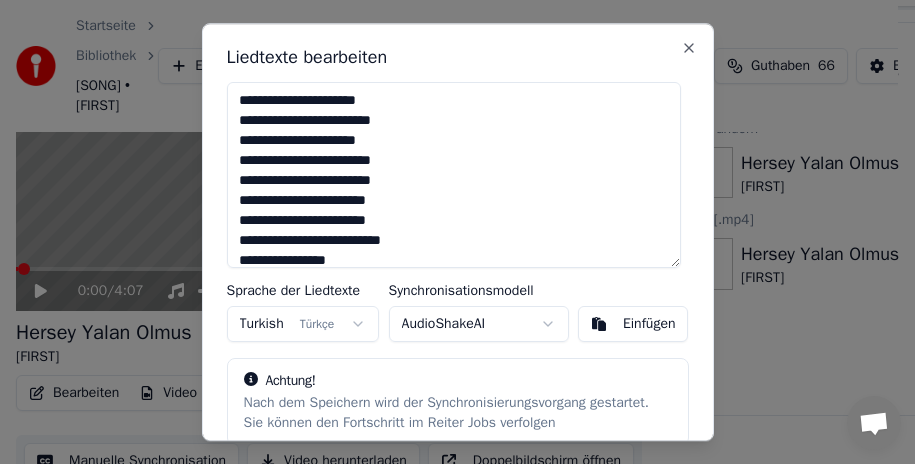 click at bounding box center (454, 175) 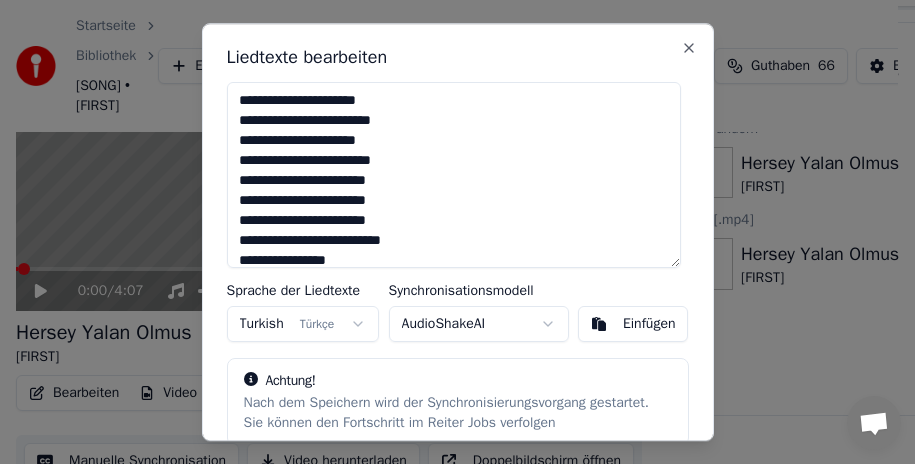 click at bounding box center [454, 175] 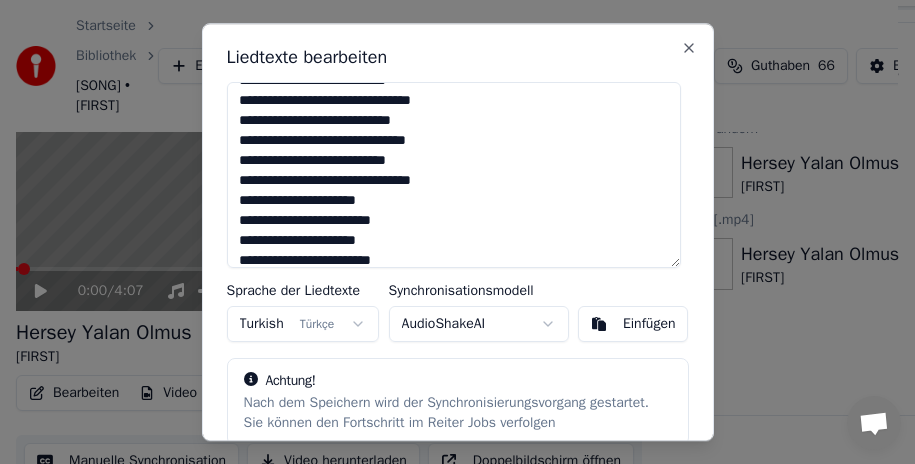 scroll, scrollTop: 400, scrollLeft: 0, axis: vertical 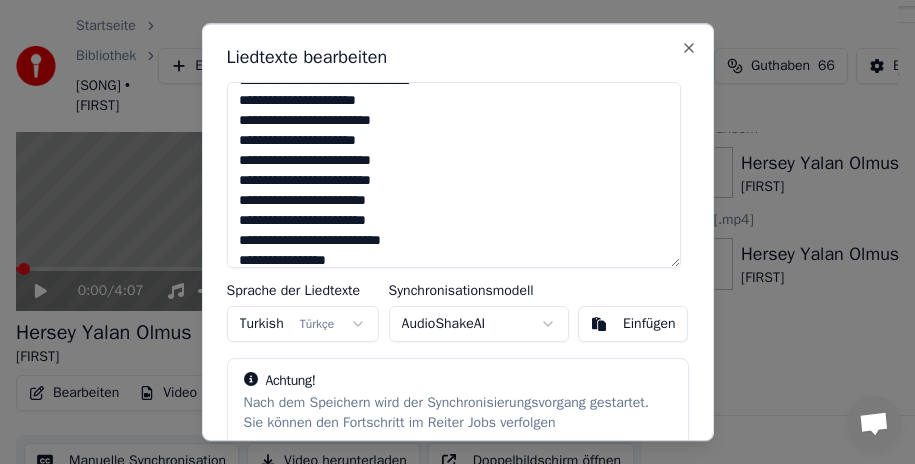 click at bounding box center (454, 175) 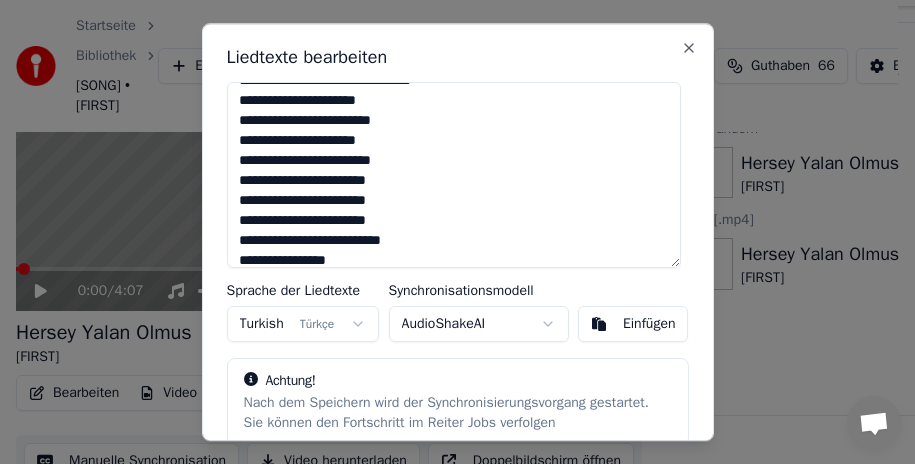 scroll, scrollTop: 500, scrollLeft: 0, axis: vertical 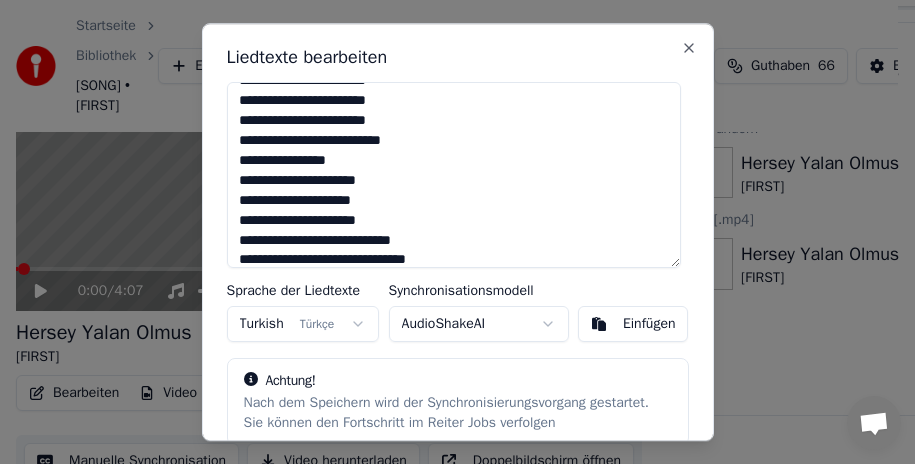 click at bounding box center (454, 175) 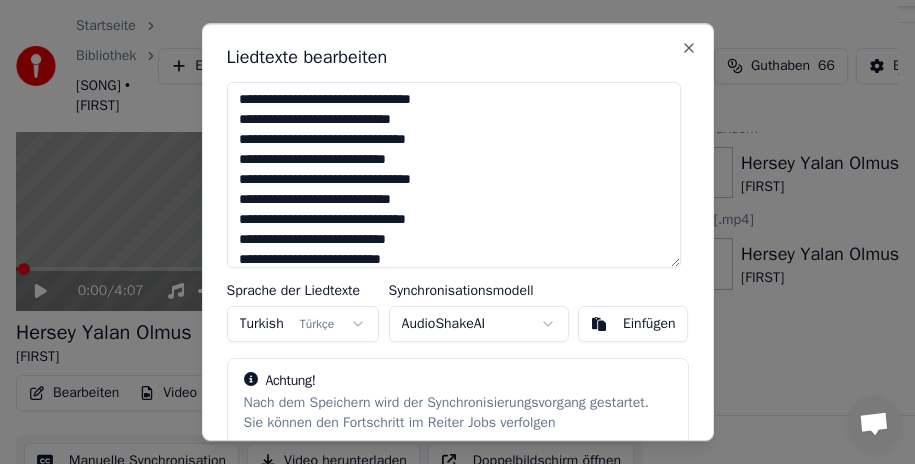 scroll, scrollTop: 712, scrollLeft: 0, axis: vertical 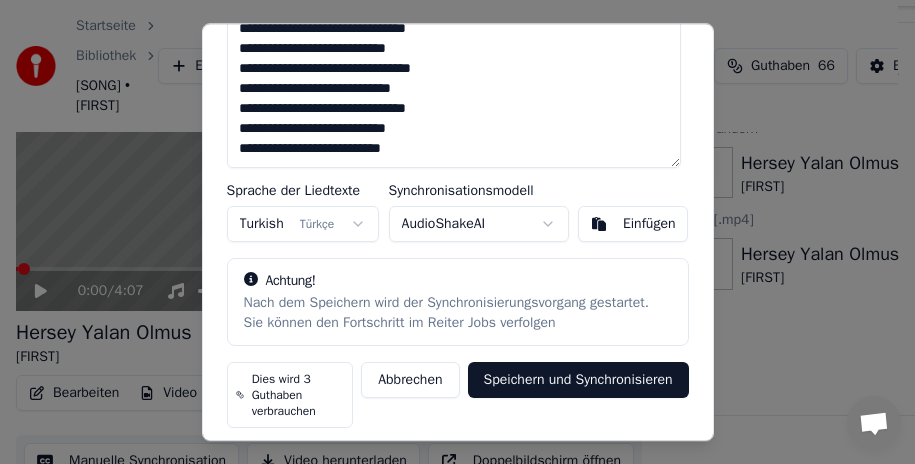 type on "**********" 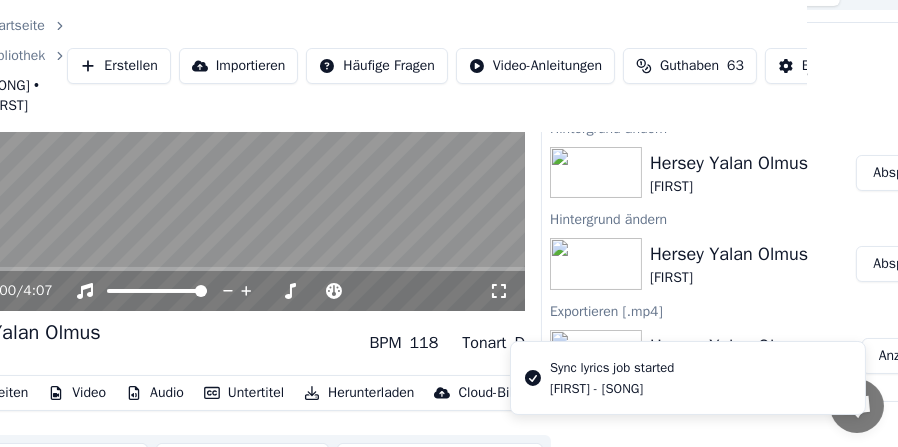 scroll, scrollTop: 158, scrollLeft: 183, axis: both 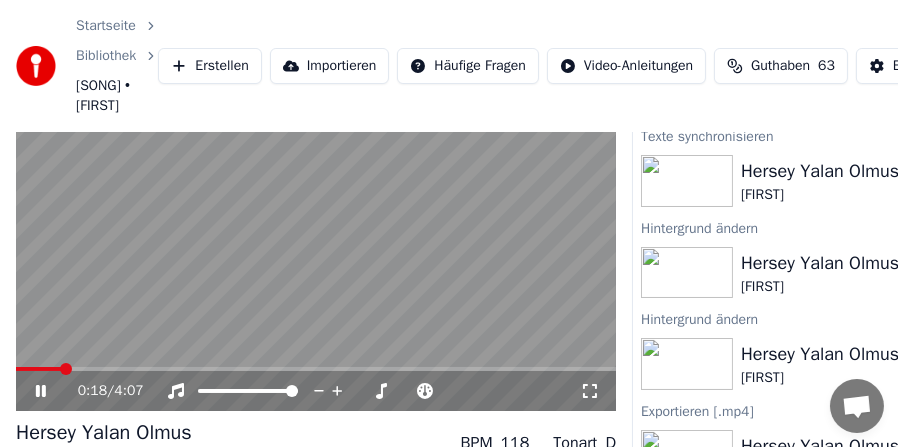 click 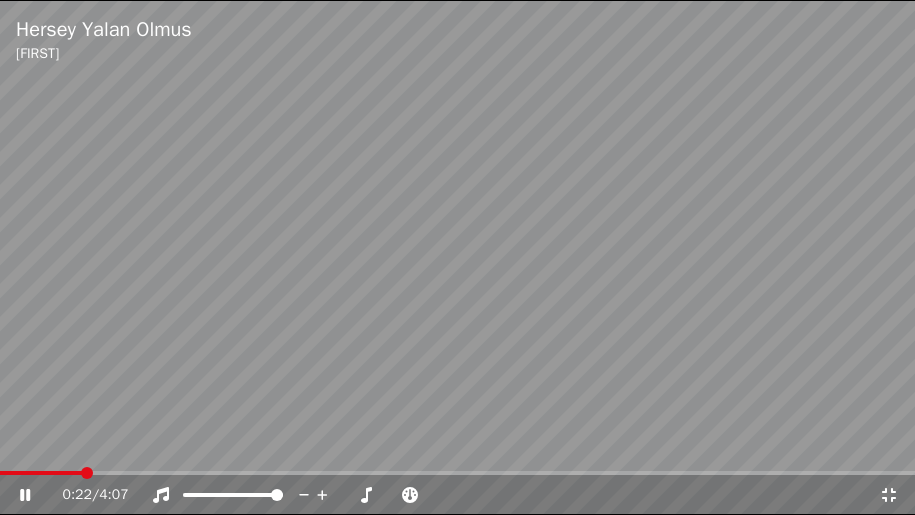 click at bounding box center (457, 257) 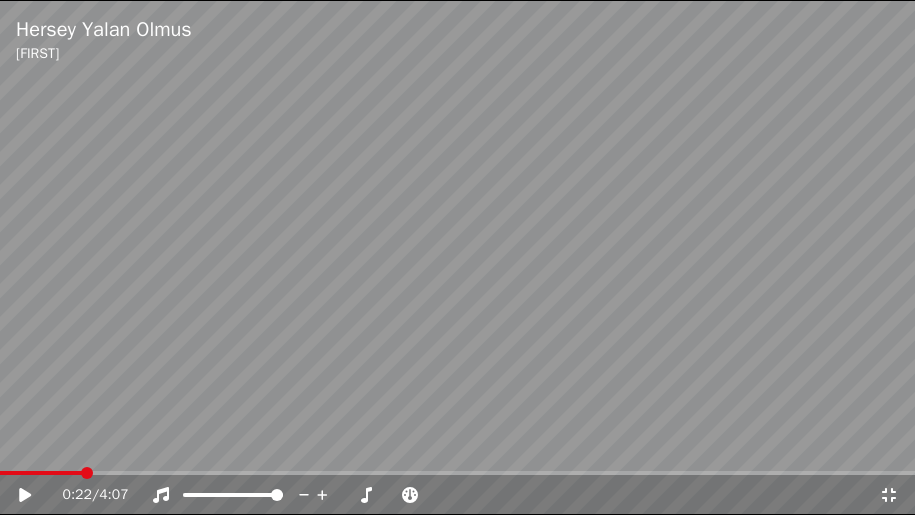click at bounding box center [457, 473] 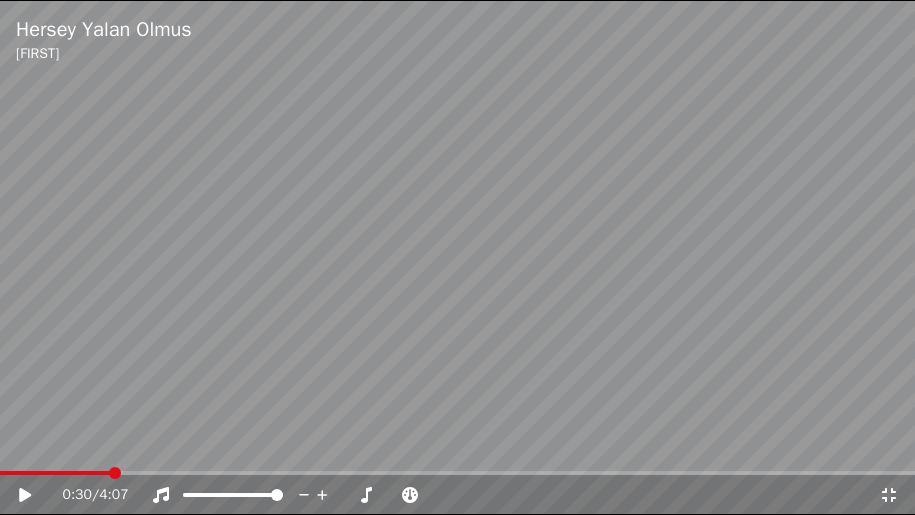click at bounding box center (457, 473) 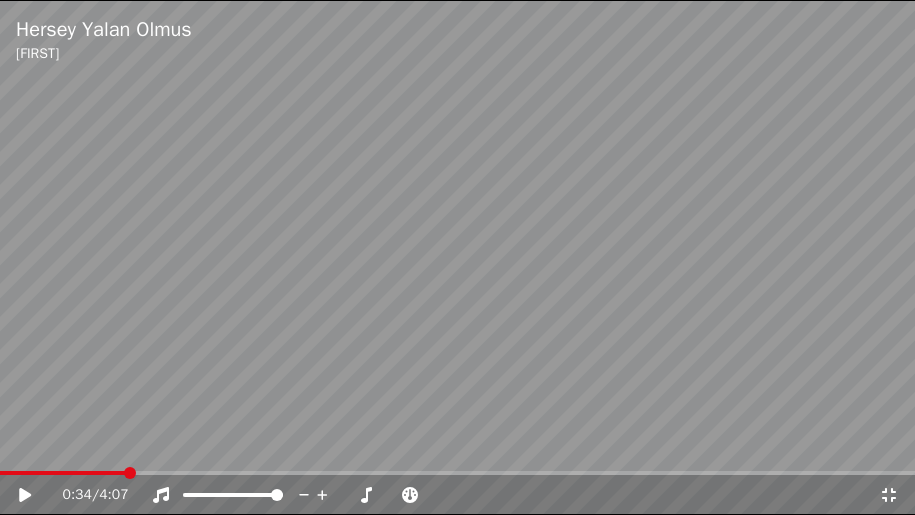 click at bounding box center (62, 473) 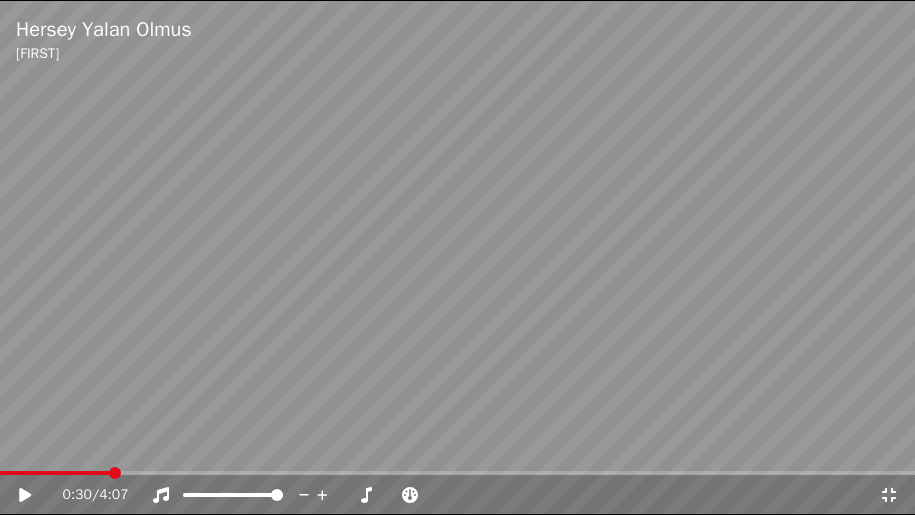 click at bounding box center [55, 473] 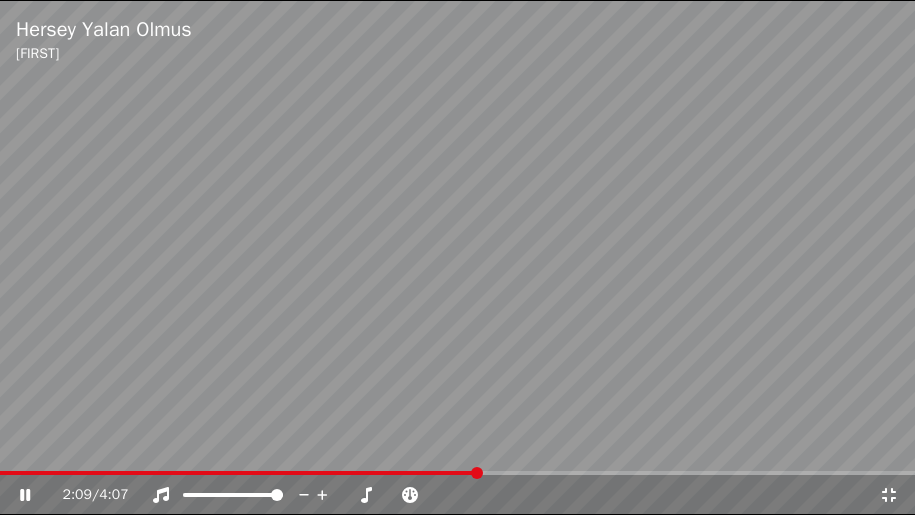 click at bounding box center (457, 257) 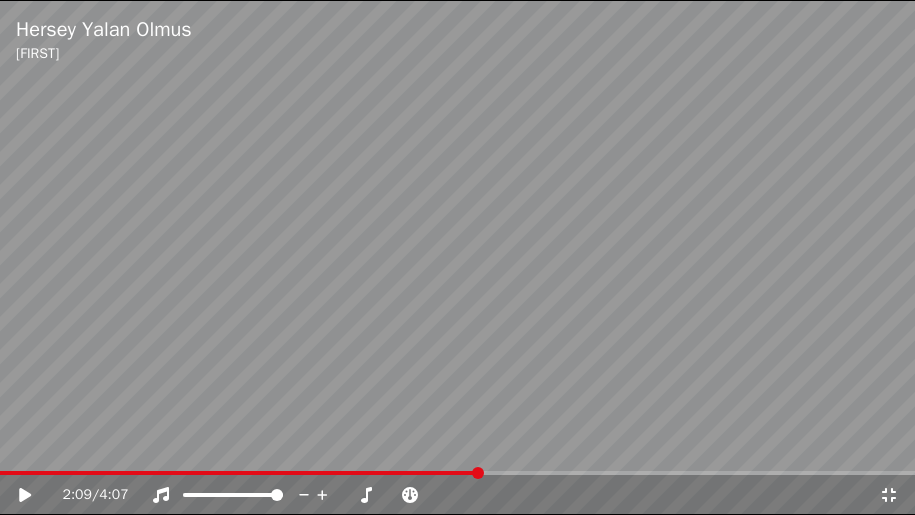 click at bounding box center [457, 473] 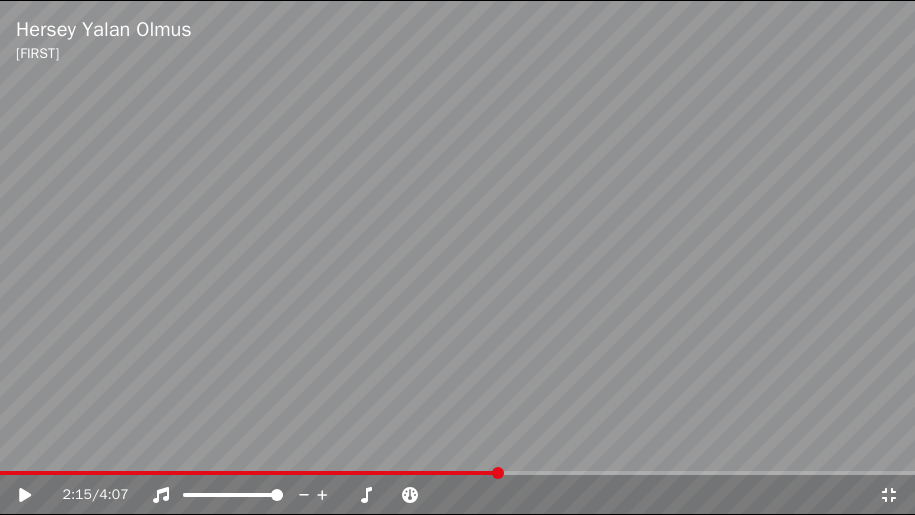 click at bounding box center (457, 473) 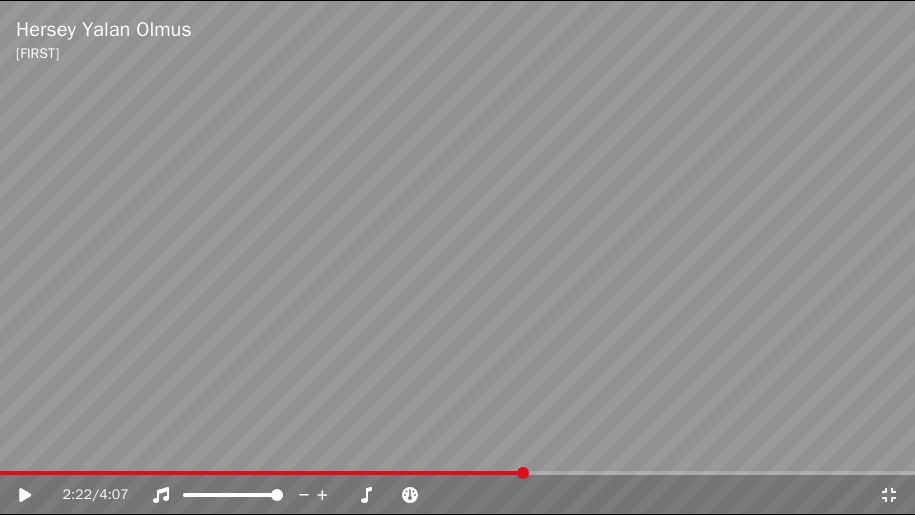 click at bounding box center [457, 473] 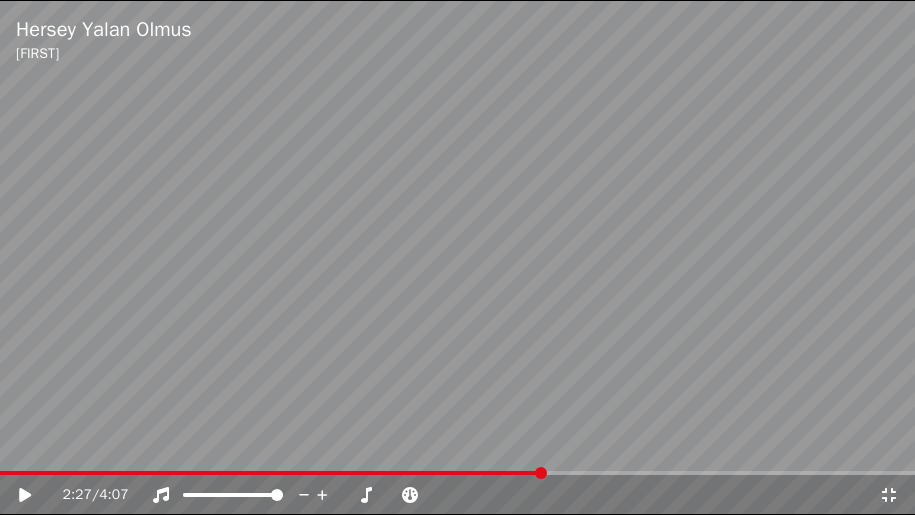 click at bounding box center (271, 473) 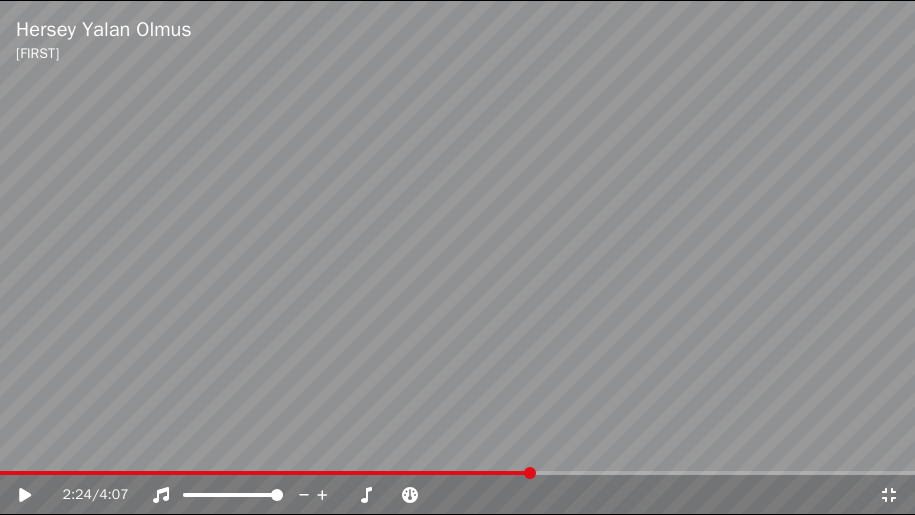 click 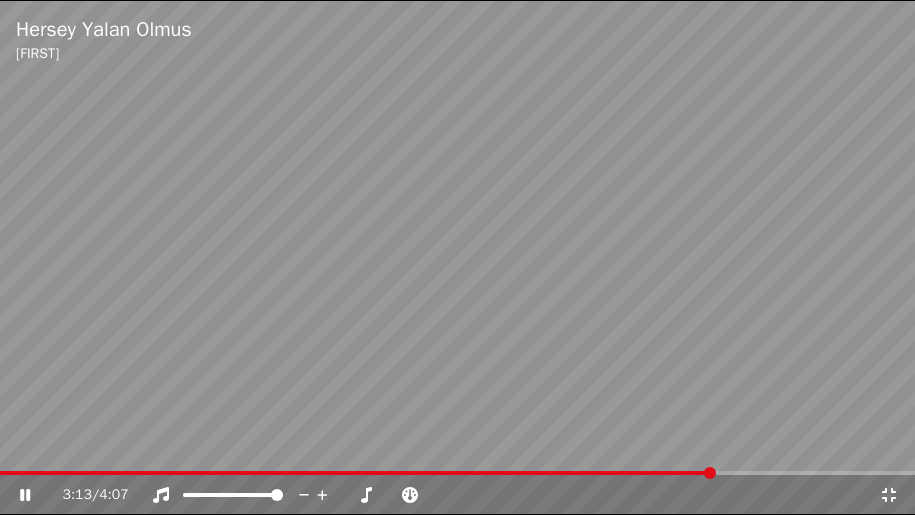 click 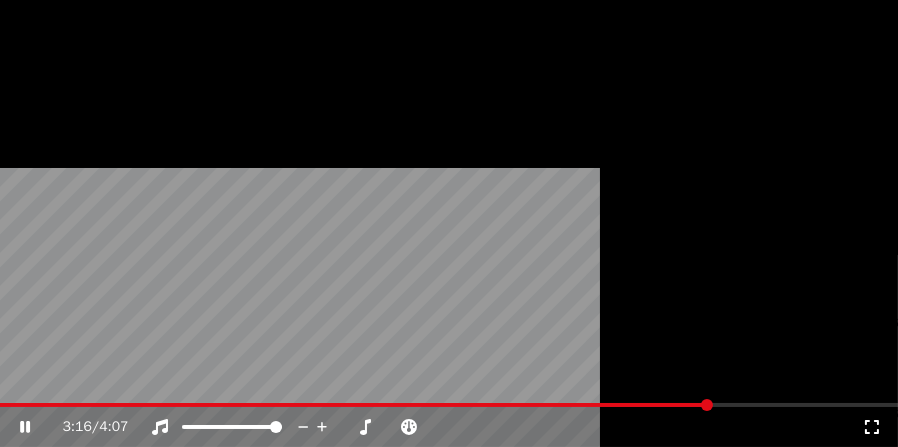scroll, scrollTop: 100, scrollLeft: 0, axis: vertical 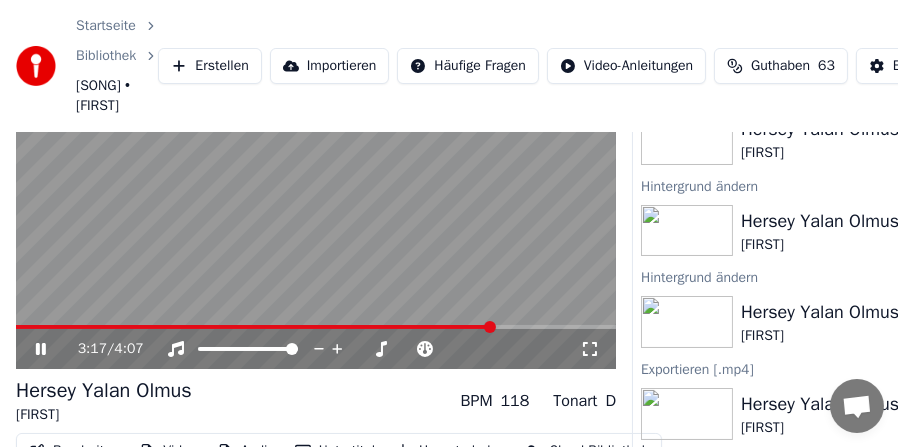 click at bounding box center [316, 201] 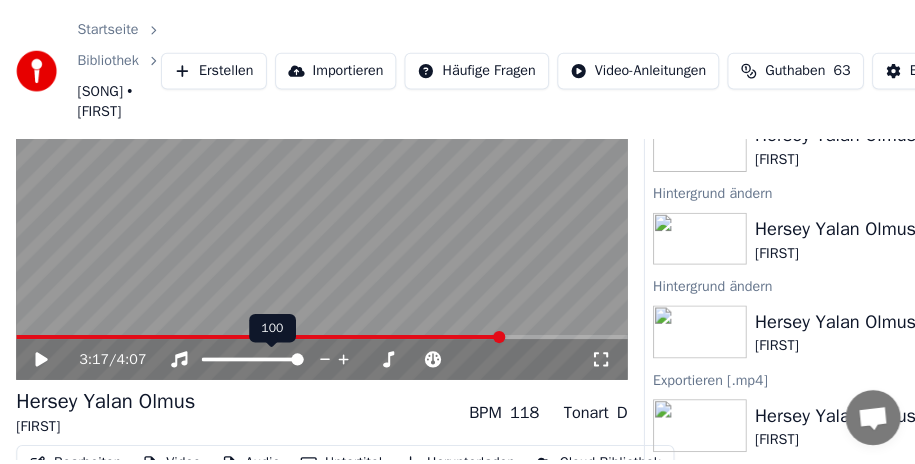 scroll, scrollTop: 200, scrollLeft: 0, axis: vertical 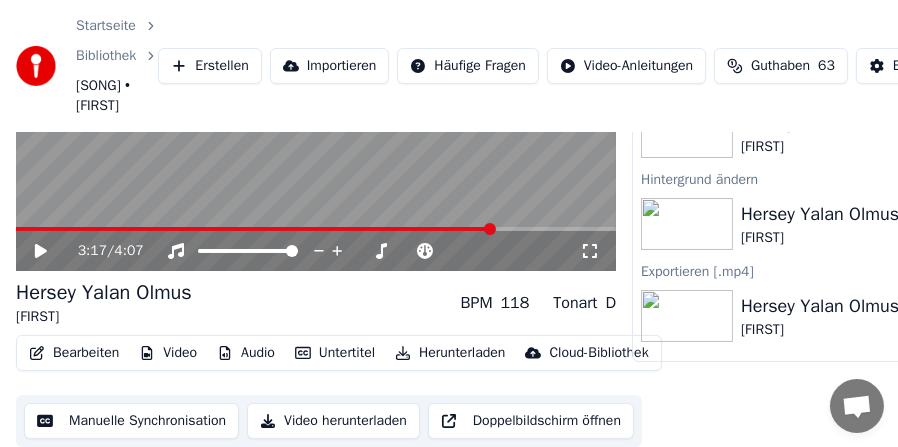 click on "Untertitel" at bounding box center (335, 353) 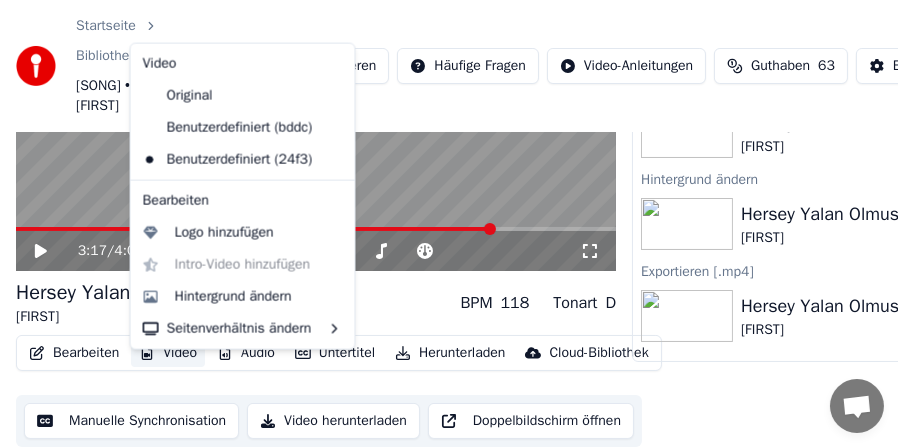 click on "Video" at bounding box center (168, 353) 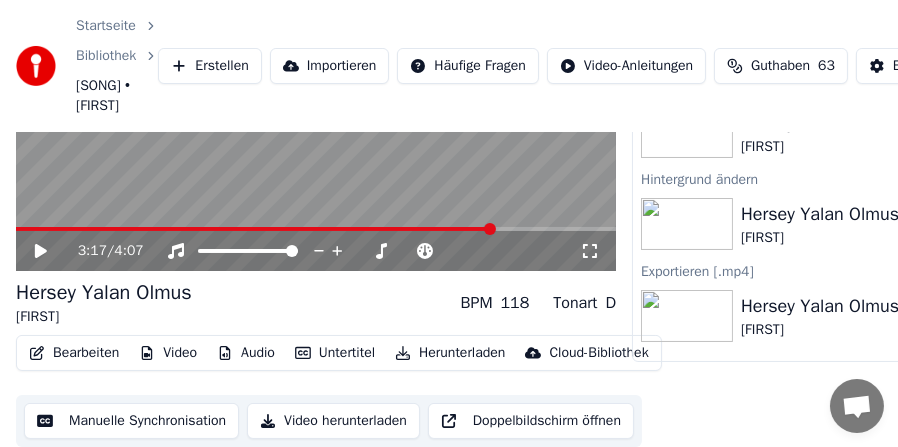 click on "Video" at bounding box center [168, 353] 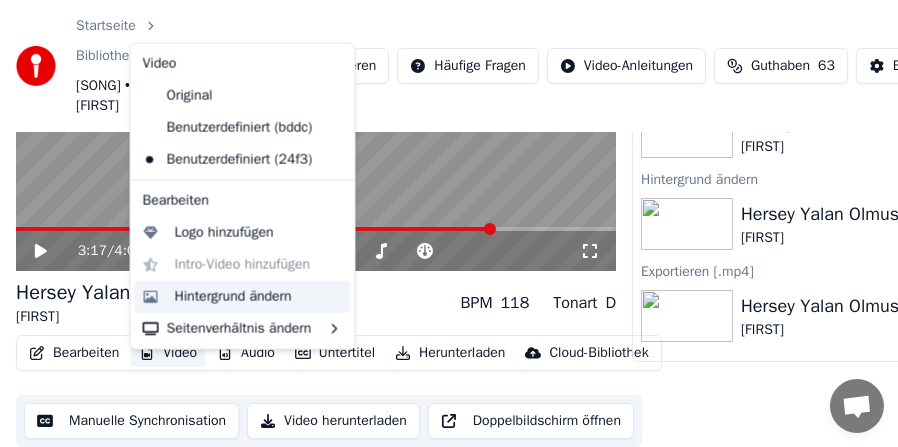 click on "Hintergrund ändern" at bounding box center (233, 297) 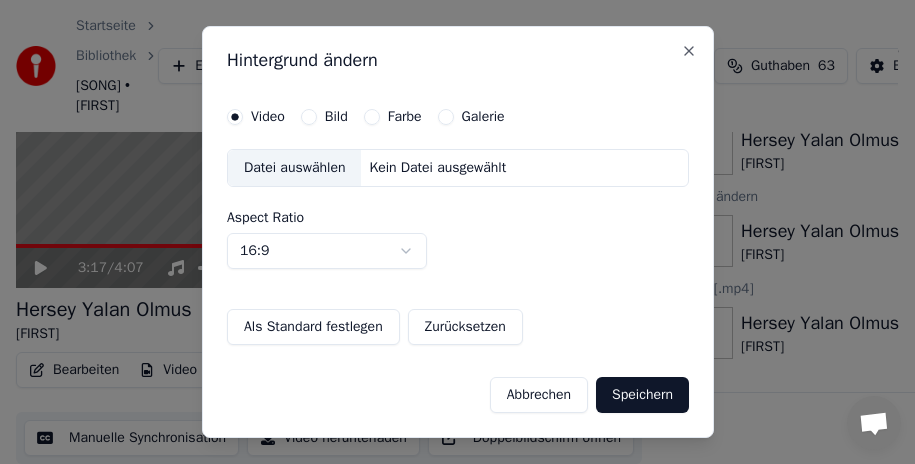 click on "Bild" at bounding box center (308, 117) 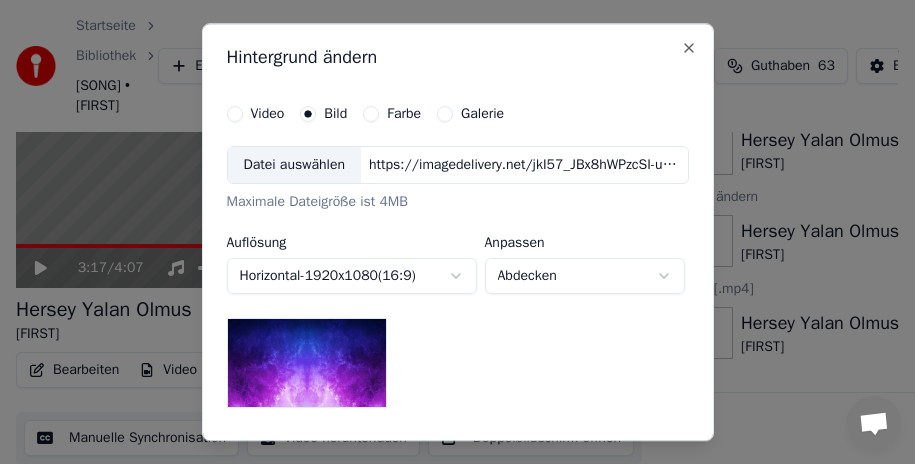 click on "Farbe" at bounding box center [392, 114] 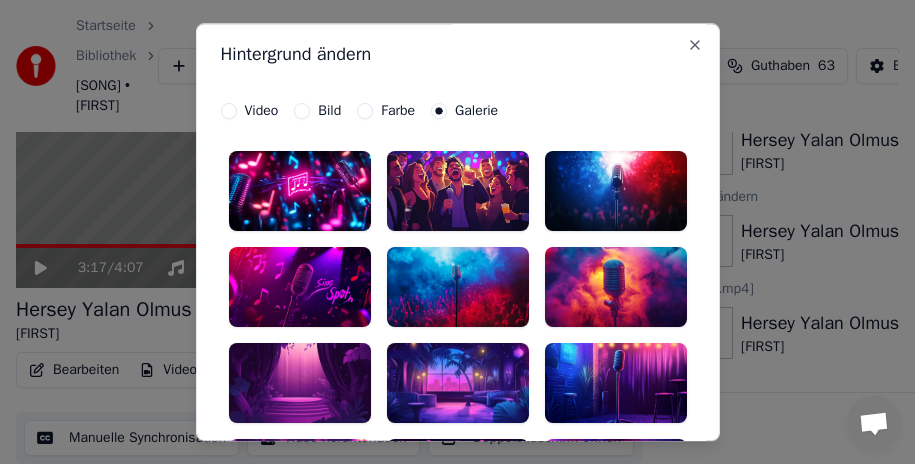 scroll, scrollTop: 0, scrollLeft: 0, axis: both 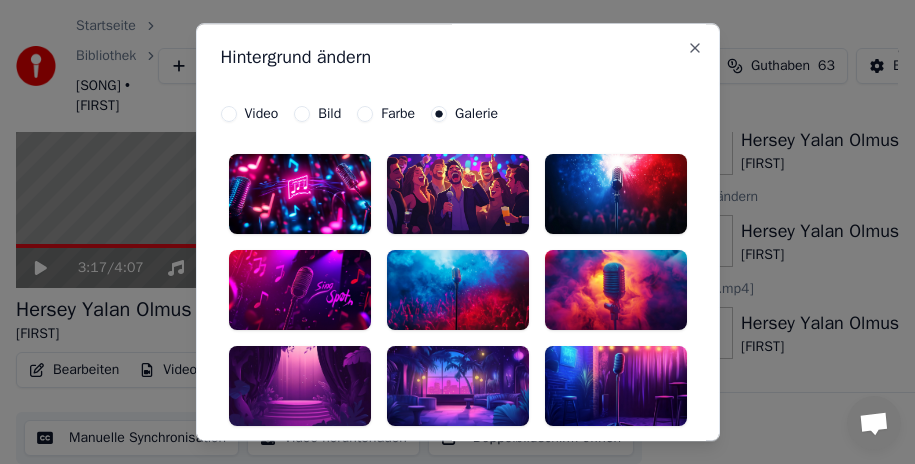 click at bounding box center [616, 290] 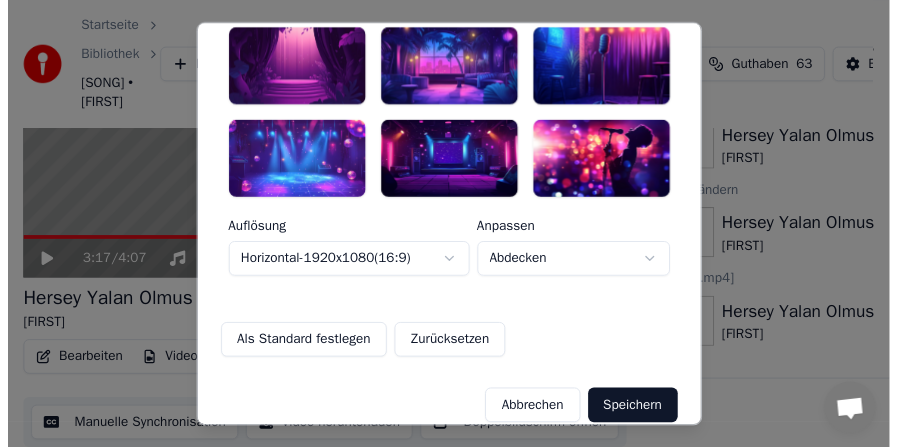 scroll, scrollTop: 339, scrollLeft: 0, axis: vertical 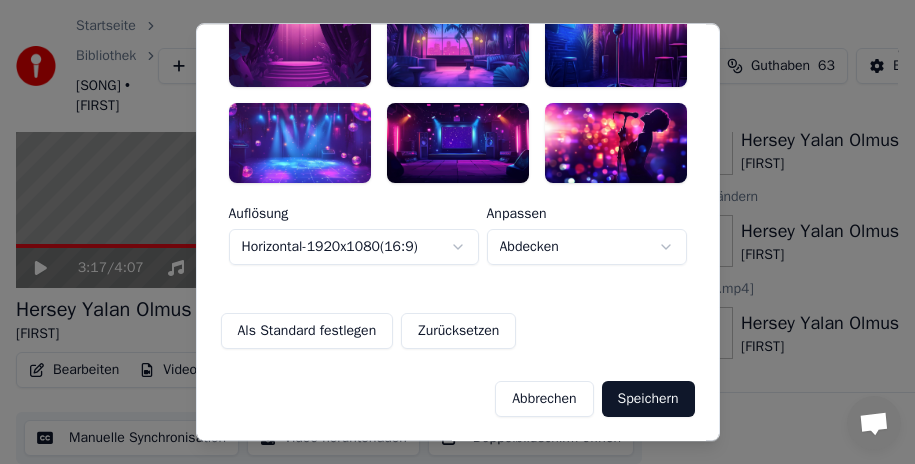 click on "Speichern" at bounding box center [648, 399] 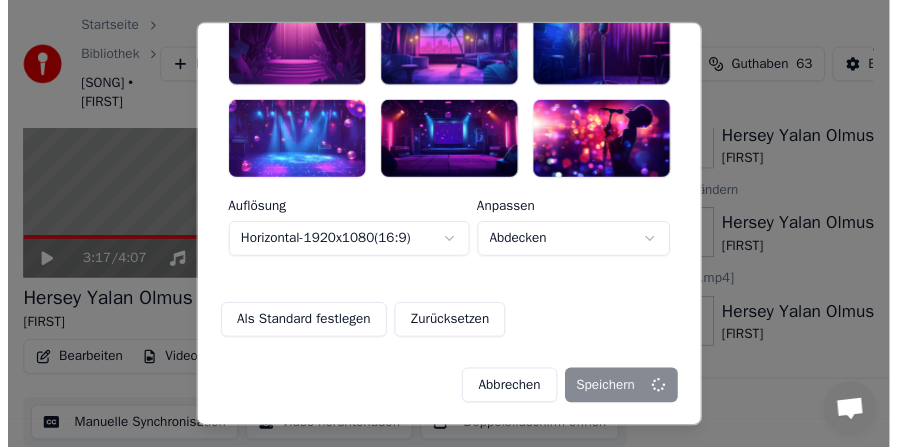 scroll, scrollTop: 0, scrollLeft: 0, axis: both 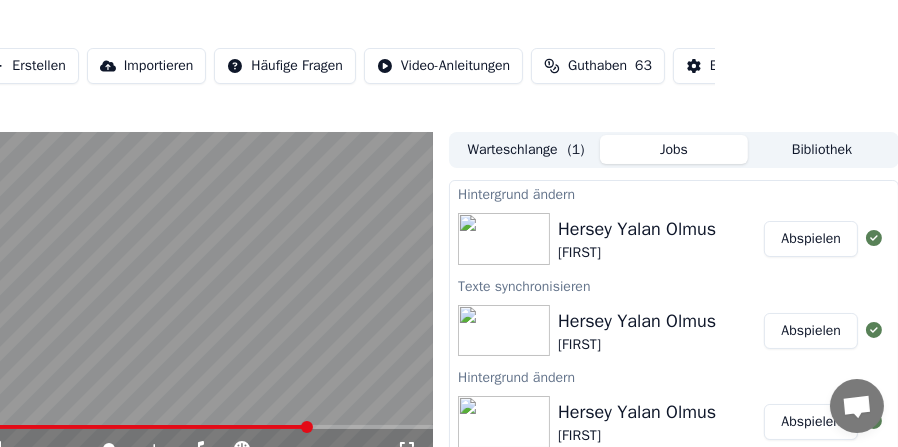 click on "Abspielen" at bounding box center (811, 239) 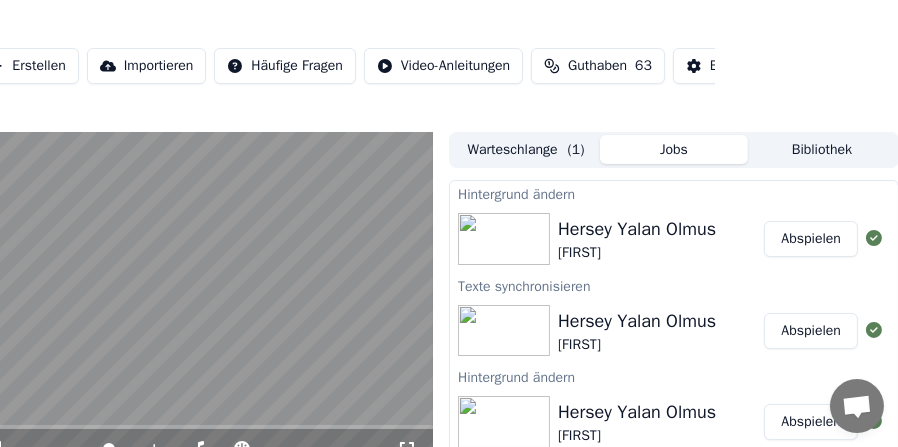 scroll, scrollTop: 100, scrollLeft: 183, axis: both 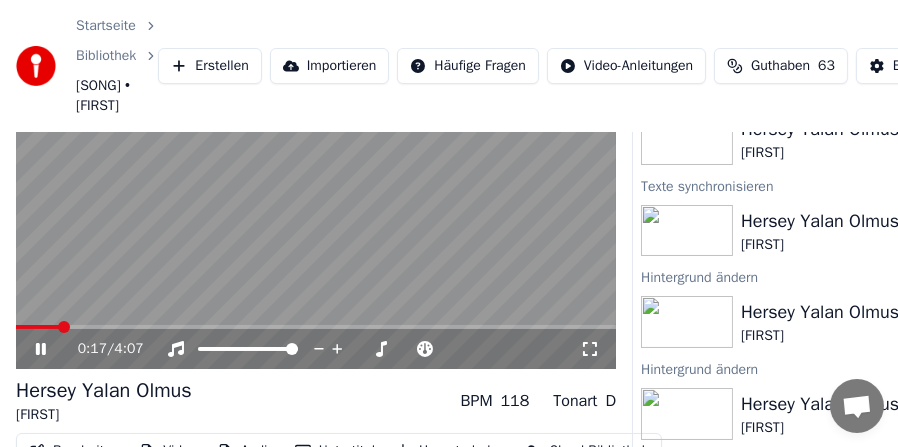click at bounding box center (316, 201) 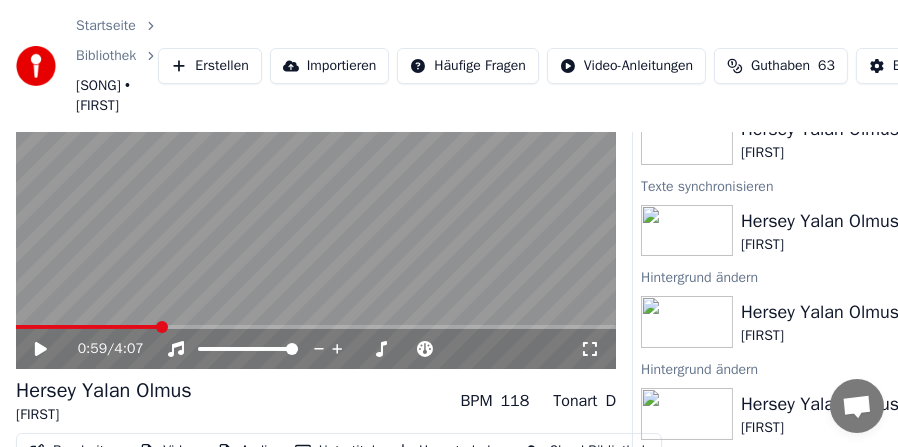 click at bounding box center (316, 327) 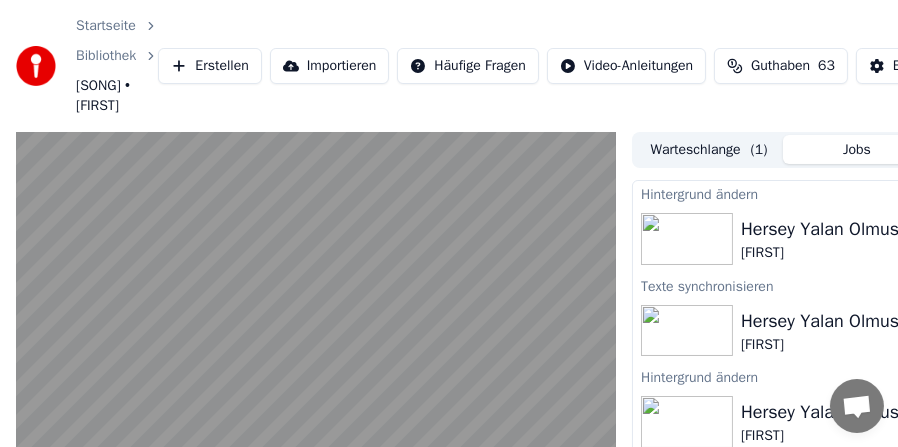scroll, scrollTop: 100, scrollLeft: 0, axis: vertical 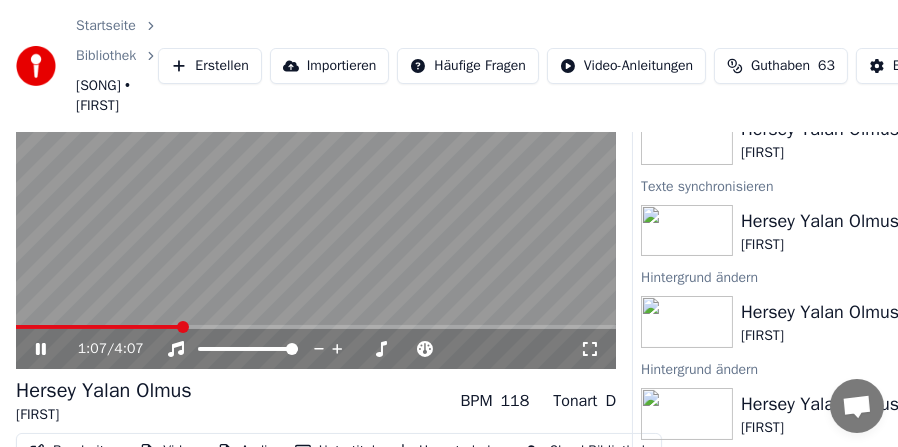 click 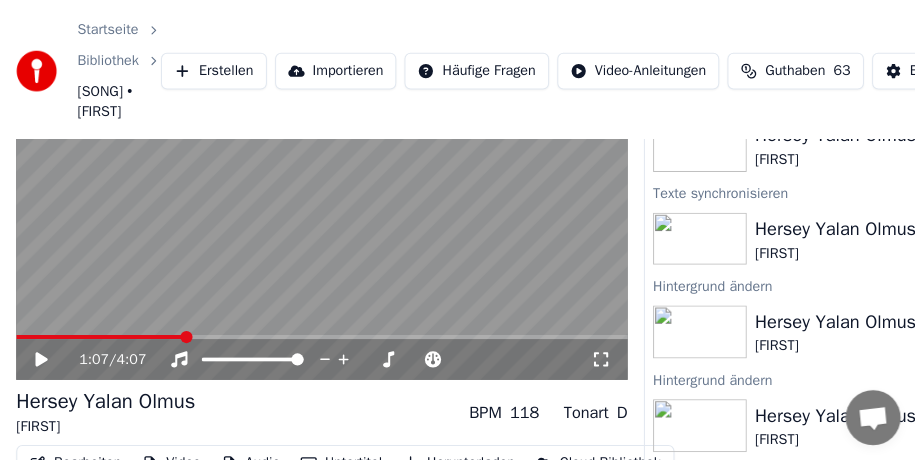 scroll, scrollTop: 200, scrollLeft: 0, axis: vertical 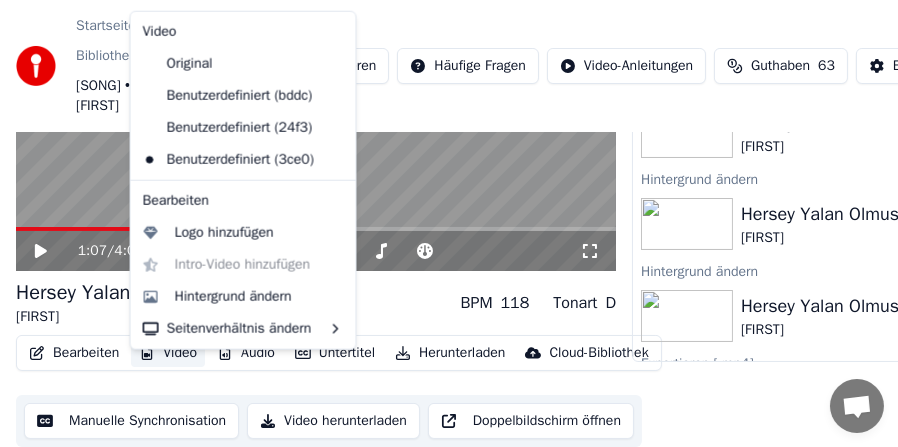 click on "Video" at bounding box center [168, 353] 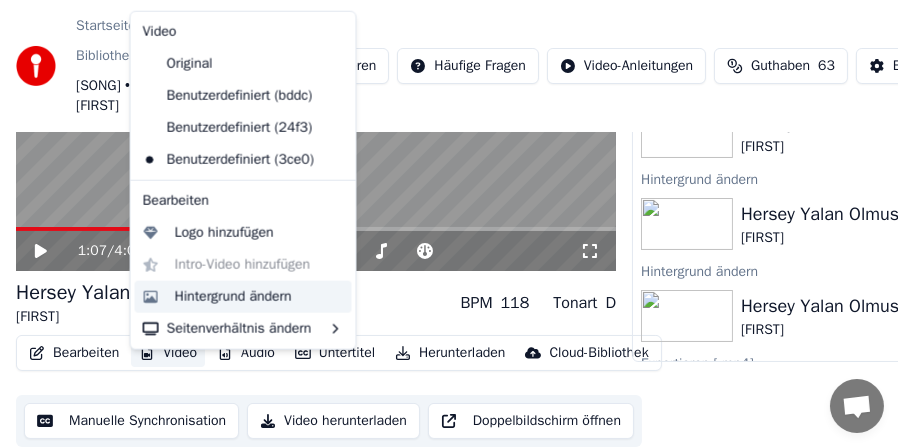 click on "Hintergrund ändern" at bounding box center (243, 297) 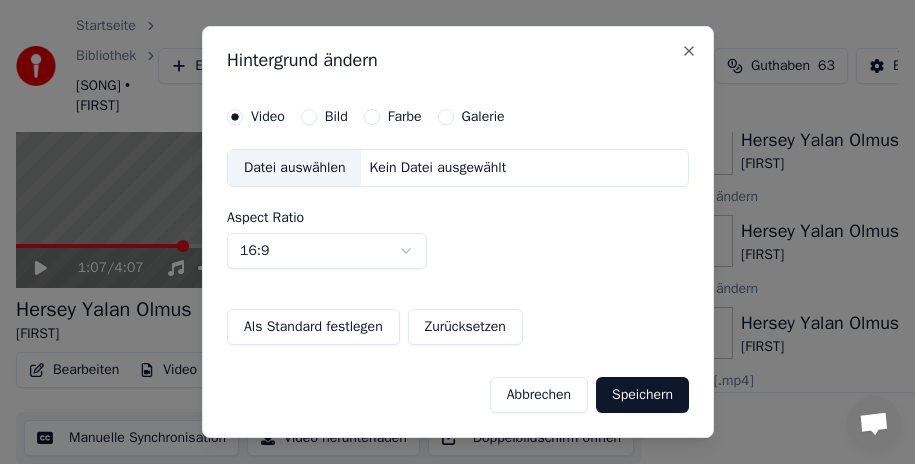 click on "Galerie" at bounding box center [445, 117] 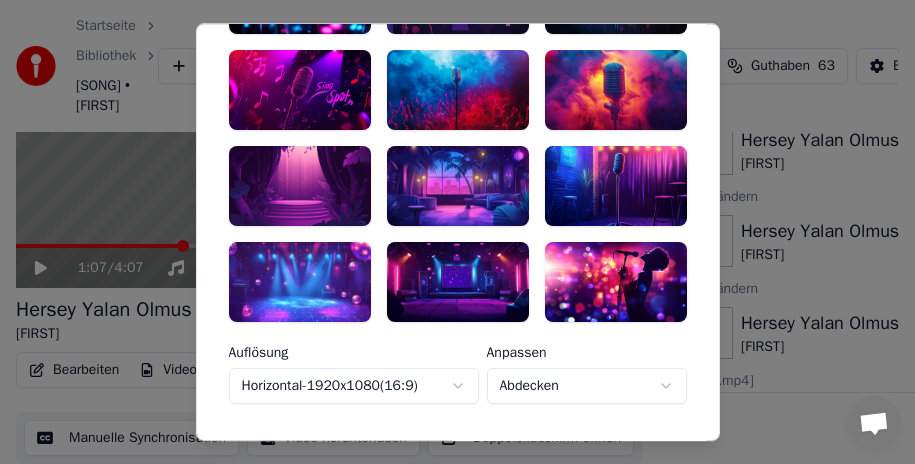 scroll, scrollTop: 300, scrollLeft: 0, axis: vertical 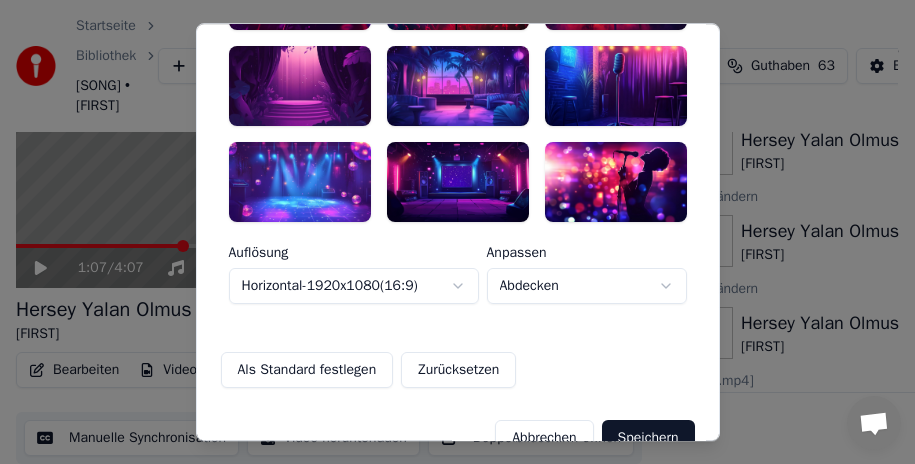 click on "**********" at bounding box center [449, 51] 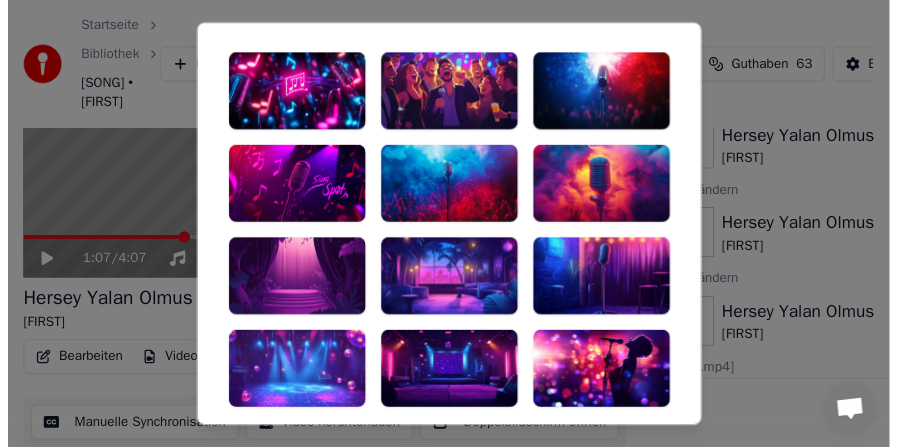 scroll, scrollTop: 0, scrollLeft: 0, axis: both 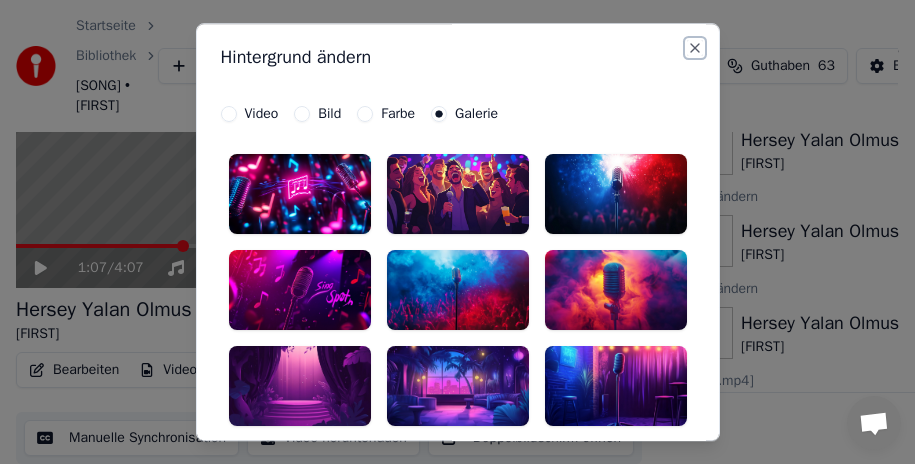 click on "Close" at bounding box center [695, 48] 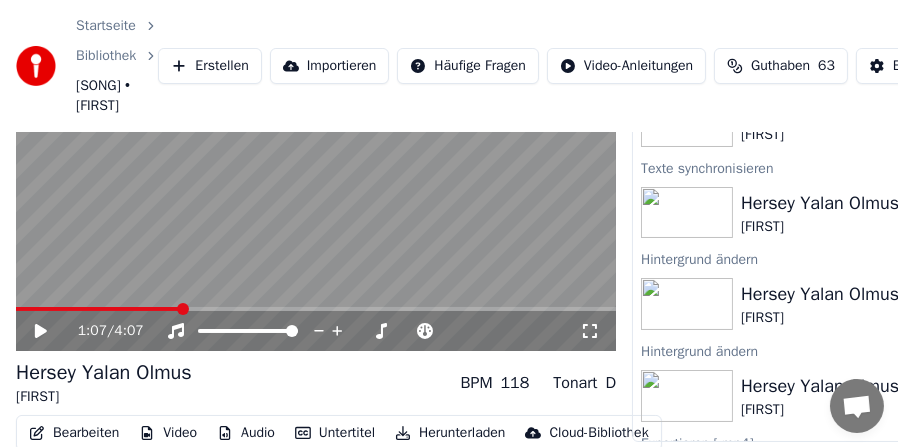 scroll, scrollTop: 18, scrollLeft: 0, axis: vertical 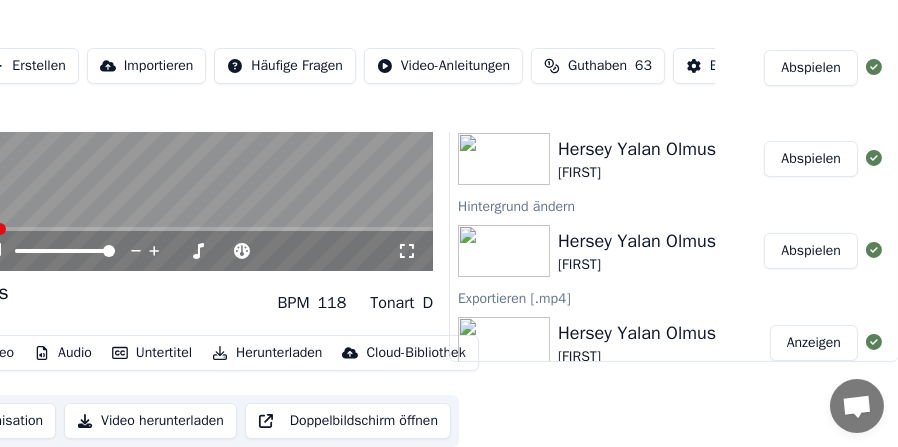 click on "Abspielen" at bounding box center [811, 251] 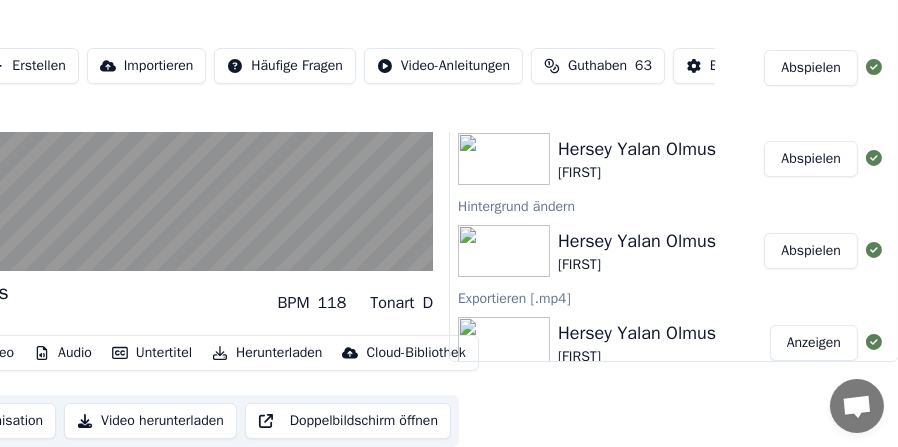 scroll, scrollTop: 118, scrollLeft: 183, axis: both 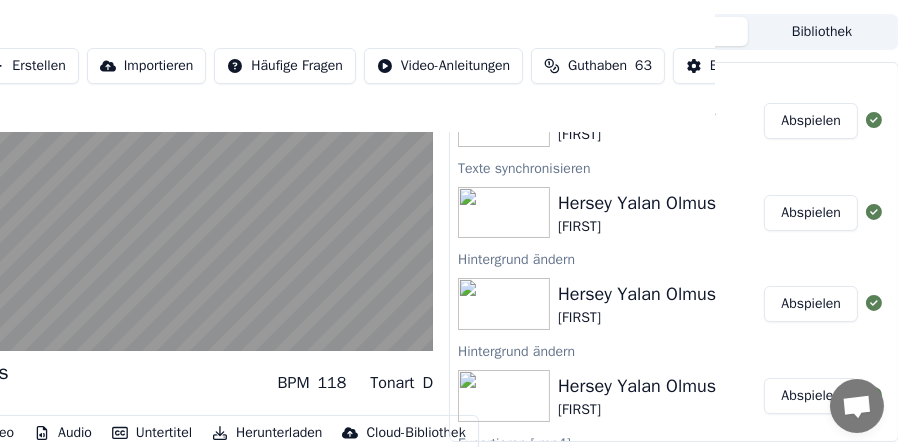 click on "Abspielen" at bounding box center (811, 304) 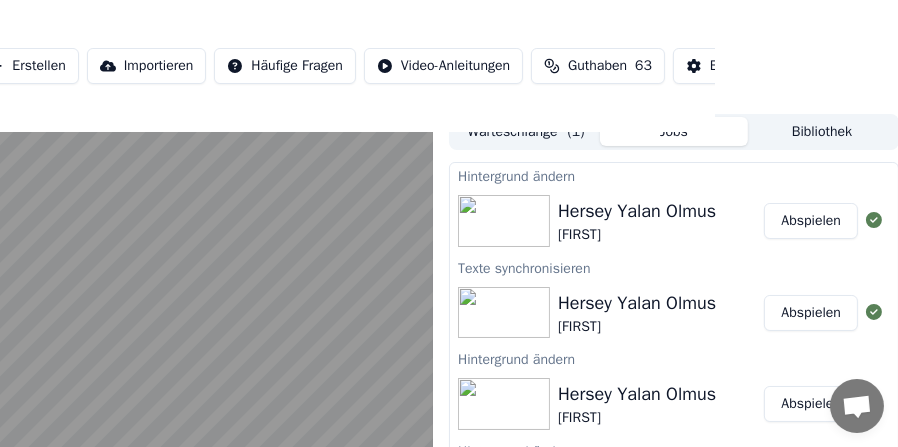 click on "Abspielen" at bounding box center (811, 313) 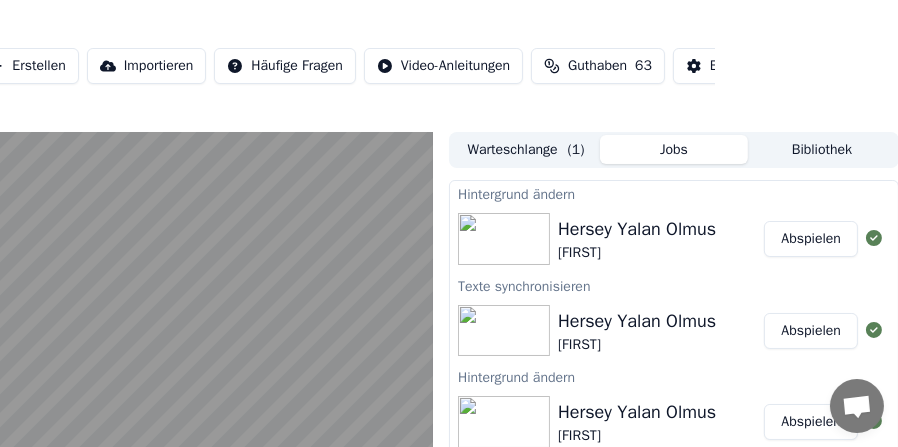 click on "Abspielen" at bounding box center (811, 239) 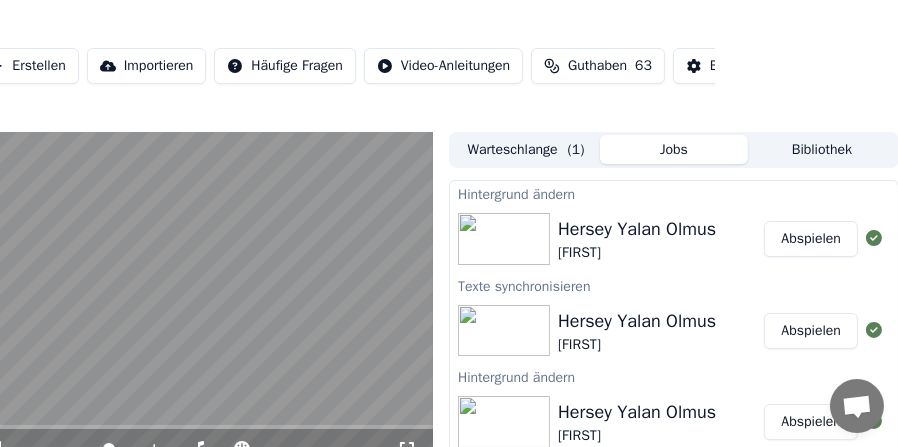 click on "Warteschlange ( 1 )" at bounding box center [526, 149] 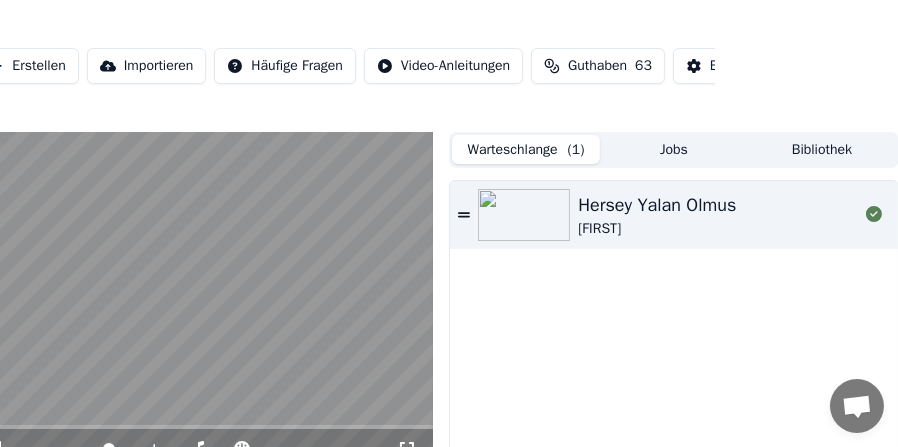 click on "Bibliothek" at bounding box center (822, 149) 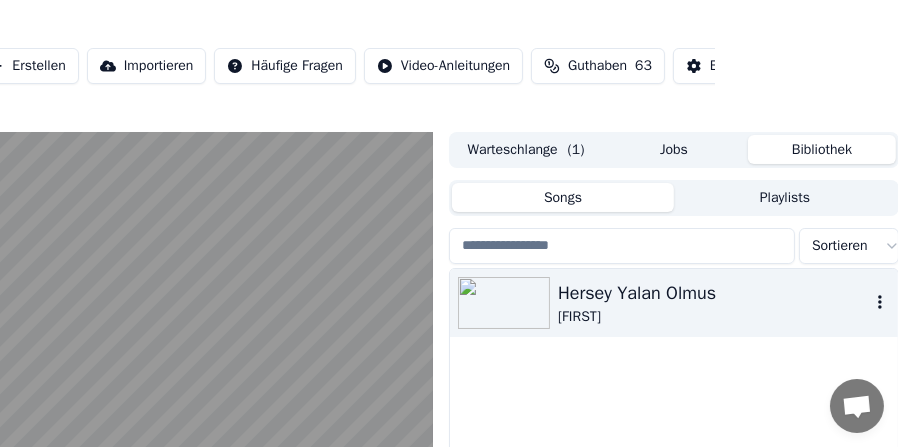 click at bounding box center (504, 303) 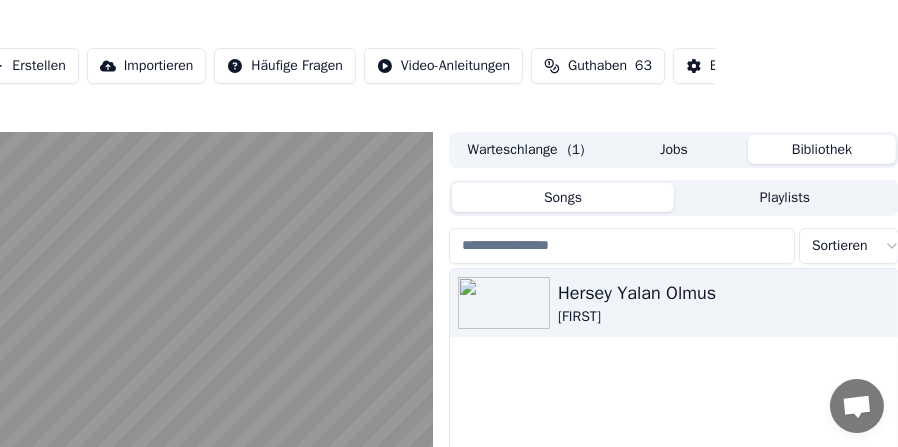 click on "Warteschlange ( 1 )" at bounding box center (526, 149) 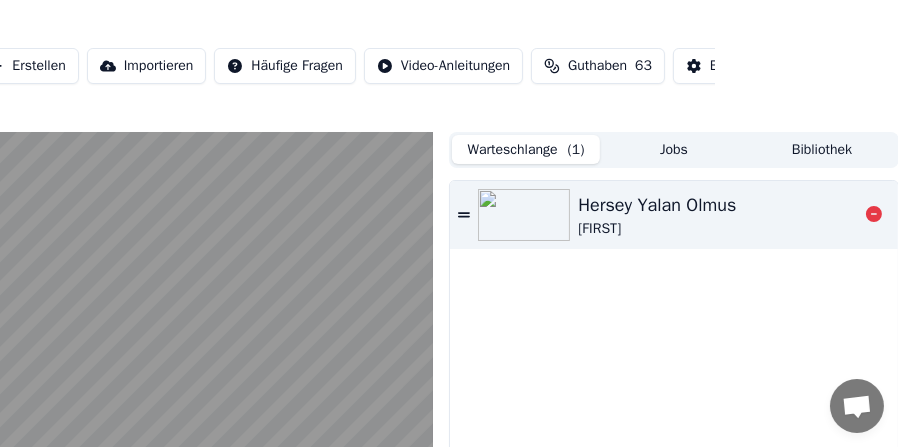 click at bounding box center [524, 215] 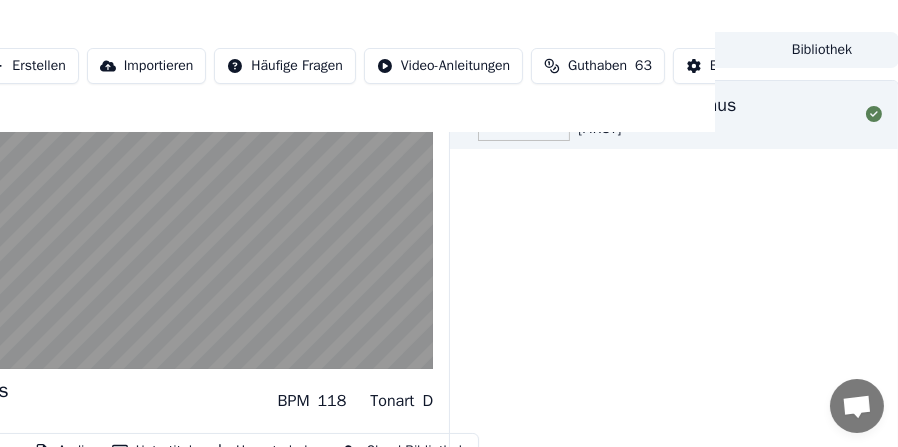 scroll, scrollTop: 0, scrollLeft: 183, axis: horizontal 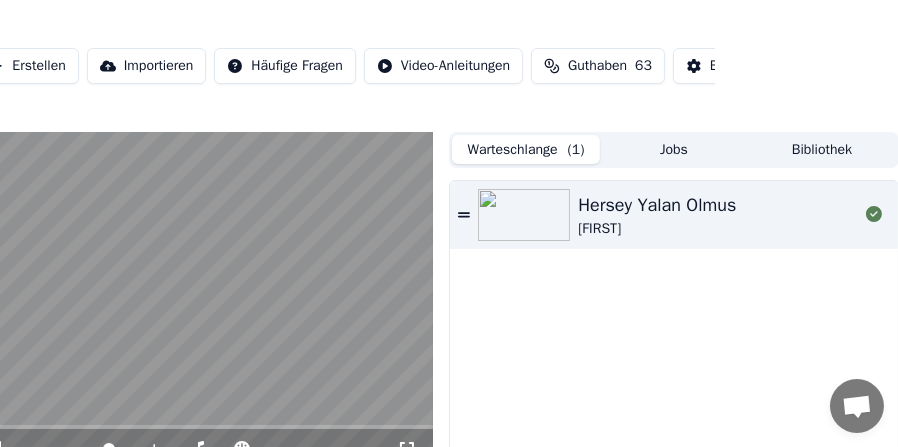 click at bounding box center (133, 301) 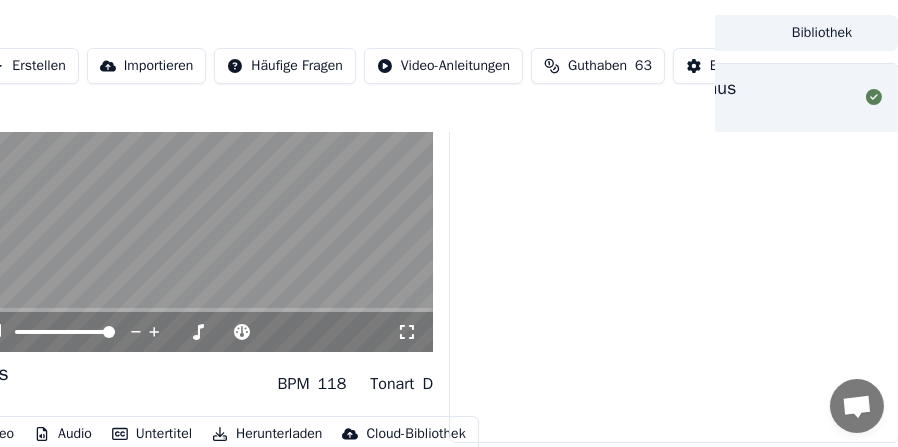 scroll, scrollTop: 200, scrollLeft: 183, axis: both 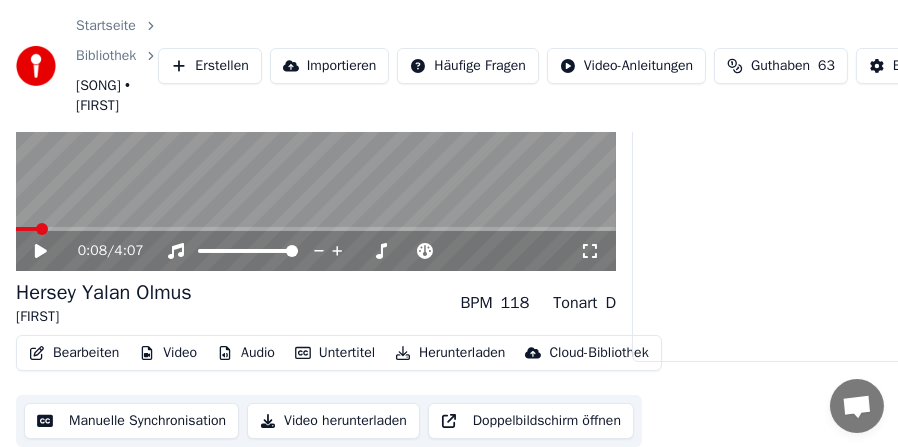 click on "Herunterladen" at bounding box center (450, 353) 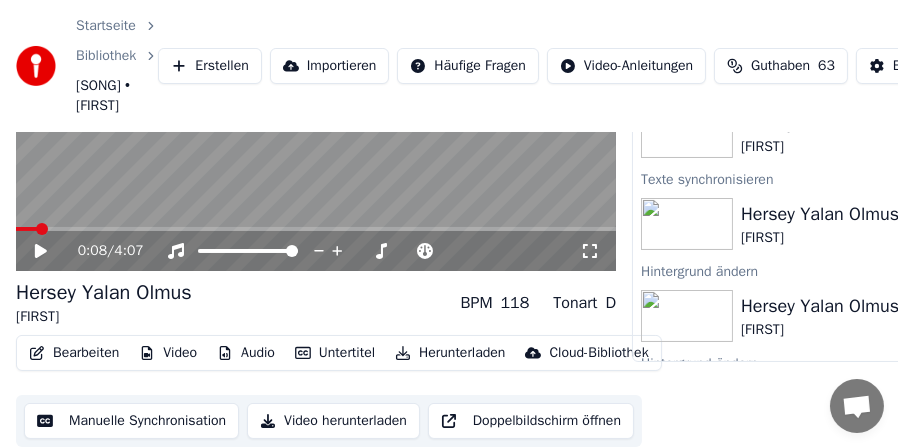 scroll, scrollTop: 218, scrollLeft: 0, axis: vertical 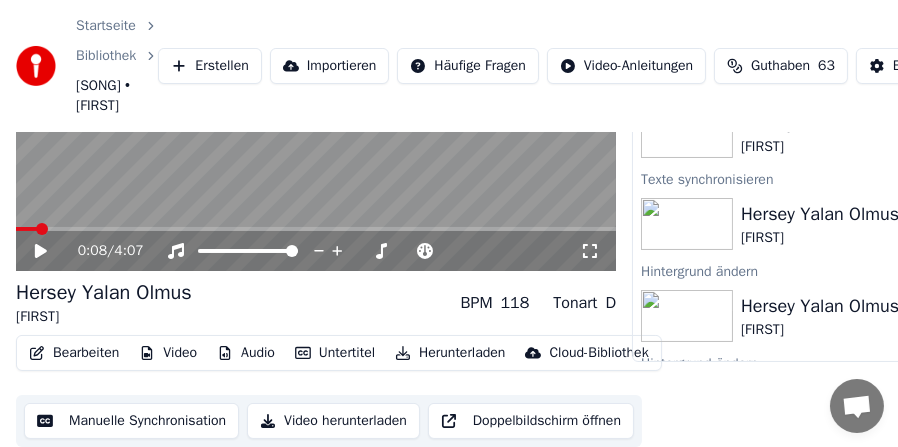 click on "Bearbeiten Video Audio Untertitel Herunterladen Cloud-Bibliothek Manuelle Synchronisation Video herunterladen Doppelbildschirm öffnen" at bounding box center (316, 391) 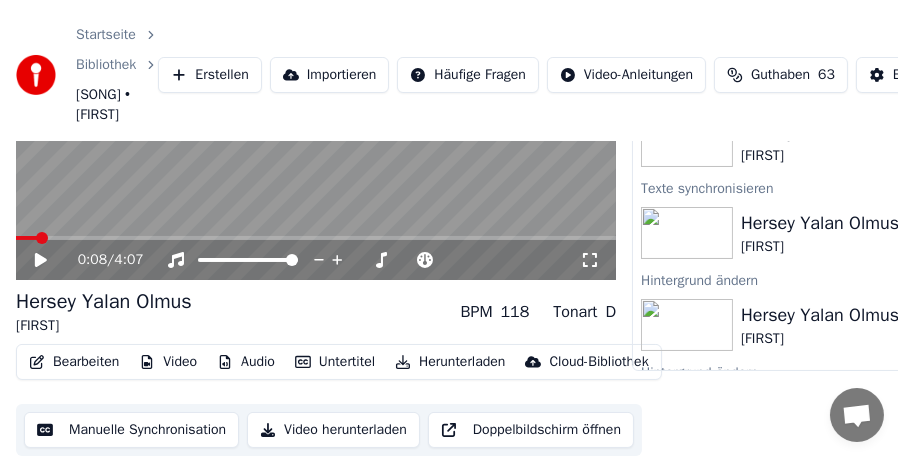 scroll, scrollTop: 0, scrollLeft: 0, axis: both 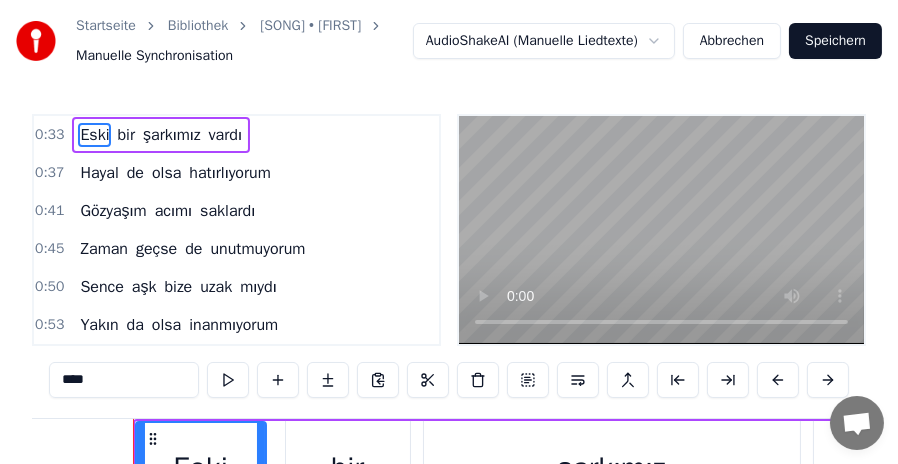 click on "bir" at bounding box center (126, 135) 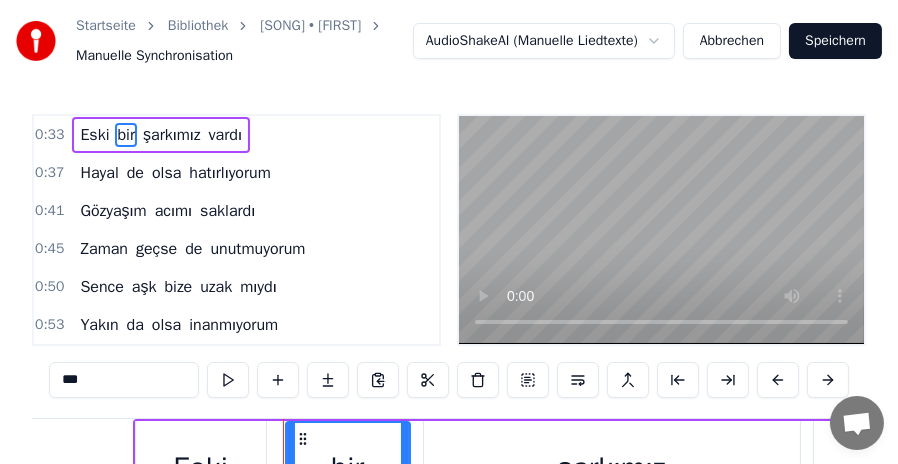 click on "Startseite Bibliothek [SONG] • [FIRST] Manuelle Synchronisation AudioShakeAI (Manuelle Liedtexte) Abbrechen Speichern 0:33 Eski bir şarkımız vardı 0:37 Hayal de olsa hatırlıyorum 0:41 Gözyaşım acımı saklardı 0:45 Zaman geçse de unutmuyorum 0:50 Sence aşk bize uzak mıydı 0:53 Yakın da olsa inanmıyorum 0:58 Belki kader daha haklıydı 1:01 İnan boşu boşuna üzülüyorum 1:05 Hayat denilen yol 1:09 Bana biraz uzun geliyor 1:12 İçinde sen yoksan eğer 1:17 Tadı tuzu yavan geliyor 1:22 Her şey yalan olmuş bu diyarda 1:26 Ne sana ne bana yer var bu oyunda 1:30 Vaktimiz doldu bak en sonunda 1:34 Kavuşamadan ölüp gider miyiz yoksa 1:38 Her şey yalan olmuş bu diyarda 1:42 Ne sana ne bana yer var bu oyunda 1:47 Vaktimiz doldu bak en sonunda 1:51 Kavuşamadan ölüp gider miyiz yoksa 2:27 Eski bir şarkımız vardı 2:31 Hayal de olsa hatırlıyorum 2:35 Gözyaşım acımı saklardı 2:39 Zaman geçse de unutmuyorum 2:43 Sence aşk bize uzak mıydı 2:47 Yakın da olsa 2:52 bu" at bounding box center [449, 326] 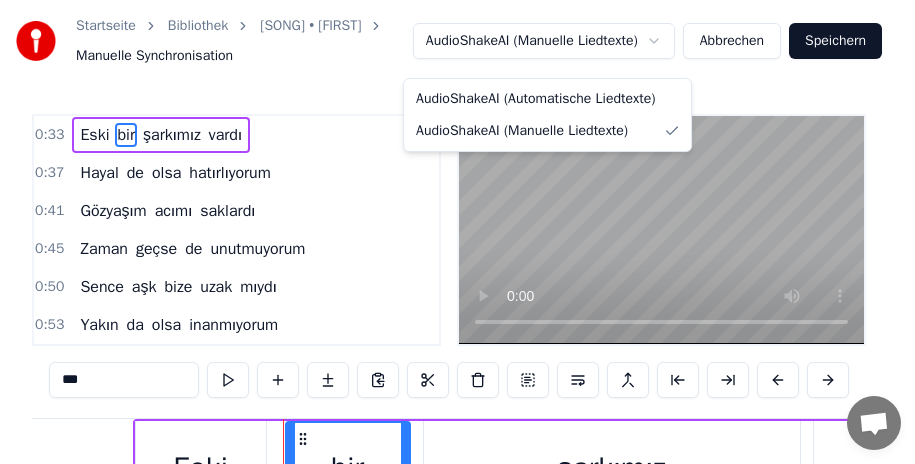 click on "Startseite Bibliothek [SONG] • [FIRST] Manuelle Synchronisation AudioShakeAI (Manuelle Liedtexte) Abbrechen Speichern 0:33 Eski bir şarkımız vardı 0:37 Hayal de olsa hatırlıyorum 0:41 Gözyaşım acımı saklardı 0:45 Zaman geçse de unutmuyorum 0:50 Sence aşk bize uzak mıydı 0:53 Yakın da olsa inanmıyorum 0:58 Belki kader daha haklıydı 1:01 İnan boşu boşuna üzülüyorum 1:05 Hayat denilen yol 1:09 Bana biraz uzun geliyor 1:12 İçinde sen yoksan eğer 1:17 Tadı tuzu yavan geliyor 1:22 Her şey yalan olmuş bu diyarda 1:26 Ne sana ne bana yer var bu oyunda 1:30 Vaktimiz doldu bak en sonunda 1:34 Kavuşamadan ölüp gider miyiz yoksa 1:38 Her şey yalan olmuş bu diyarda 1:42 Ne sana ne bana yer var bu oyunda 1:47 Vaktimiz doldu bak en sonunda 1:51 Kavuşamadan ölüp gider miyiz yoksa 2:27 Eski bir şarkımız vardı 2:31 Hayal de olsa hatırlıyorum 2:35 Gözyaşım acımı saklardı 2:39 Zaman geçse de unutmuyorum 2:43 Sence aşk bize uzak mıydı 2:47 Yakın da olsa 2:52 bu" at bounding box center [457, 326] 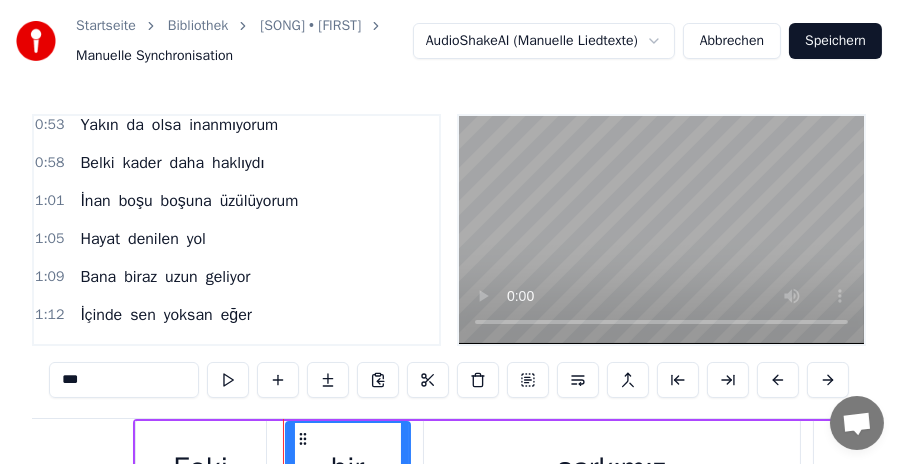 scroll, scrollTop: 300, scrollLeft: 0, axis: vertical 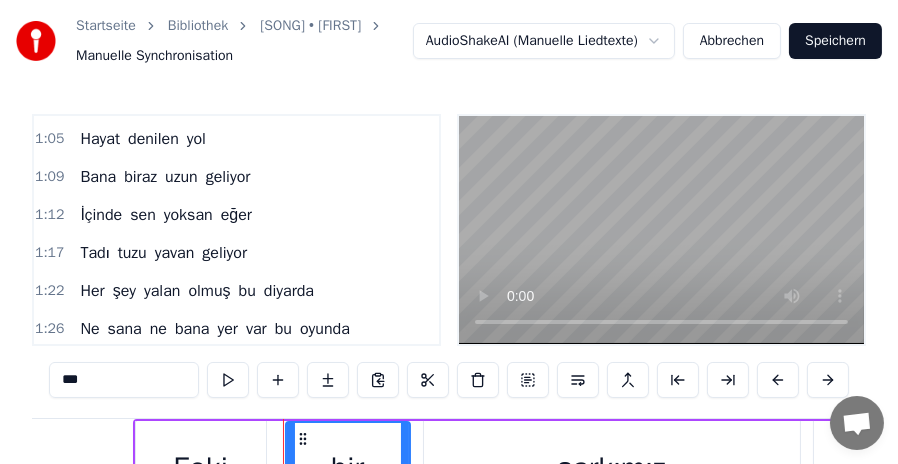 click on "İçinde" at bounding box center [101, 215] 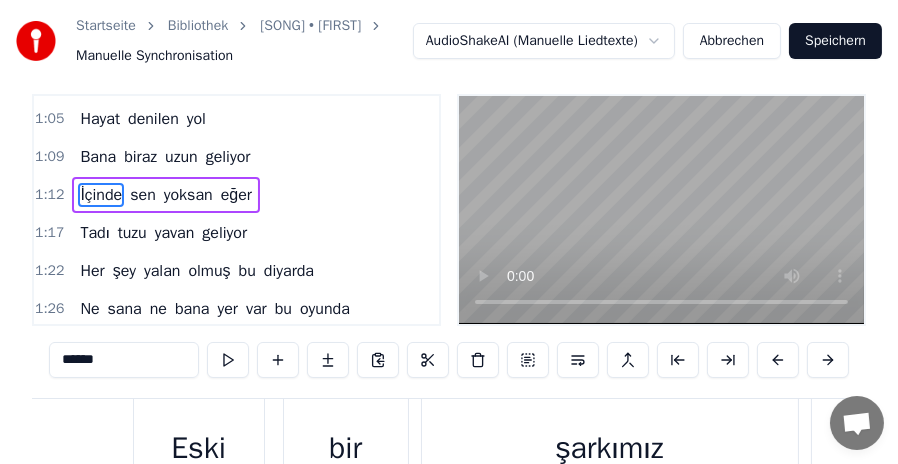 scroll, scrollTop: 27, scrollLeft: 0, axis: vertical 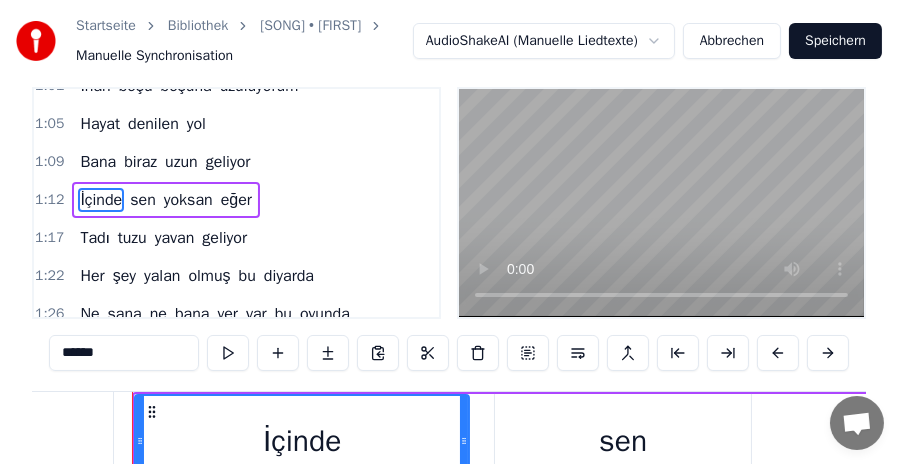 click on "Abbrechen" at bounding box center (732, 41) 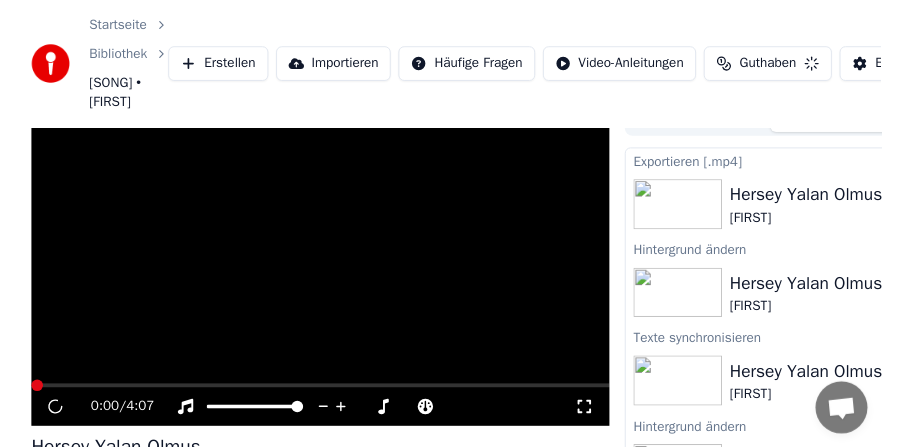 scroll, scrollTop: 158, scrollLeft: 0, axis: vertical 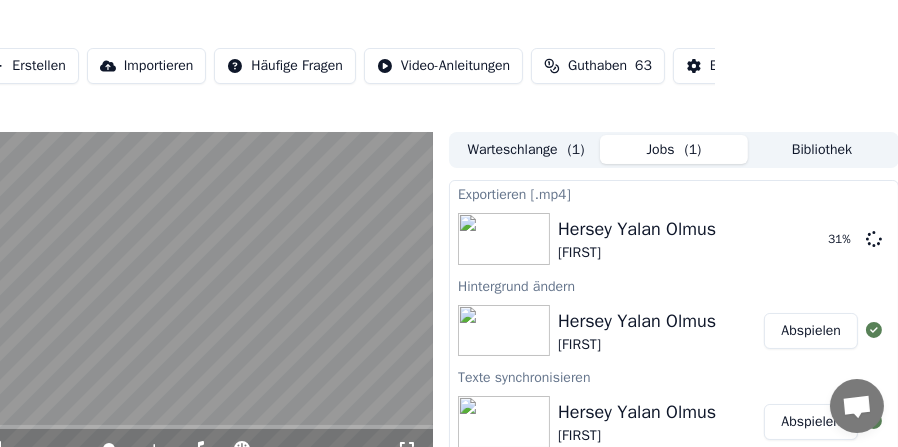 click at bounding box center [133, 301] 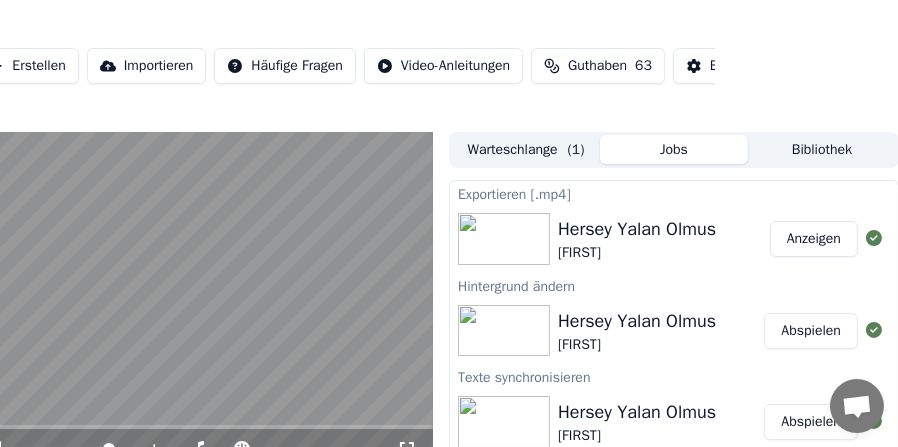 click on "Bibliothek" at bounding box center [822, 149] 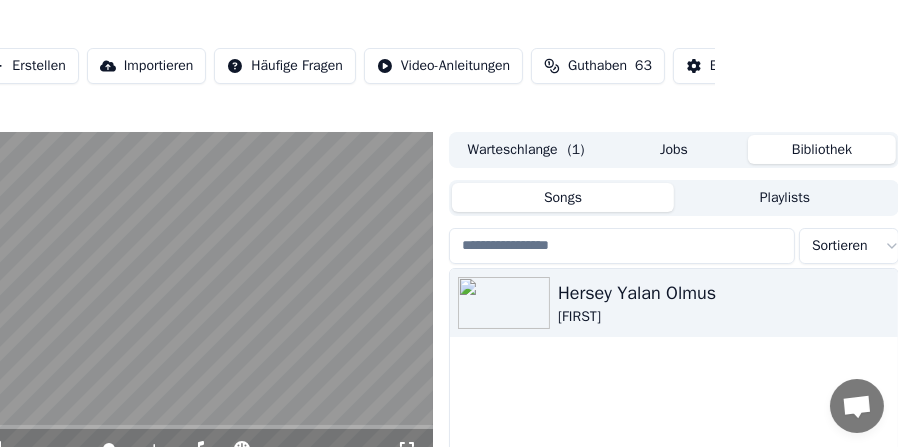 click on "Jobs" at bounding box center (674, 149) 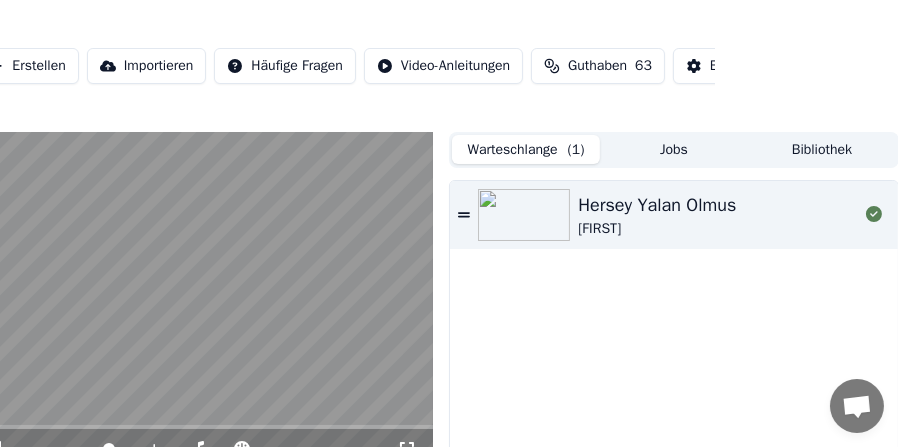 click on "Warteschlange ( 1 )" at bounding box center (526, 149) 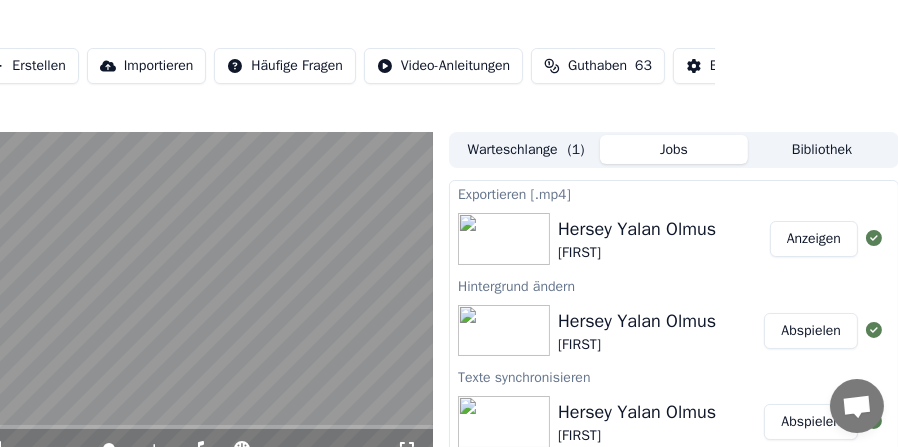 click on "Jobs" at bounding box center [674, 149] 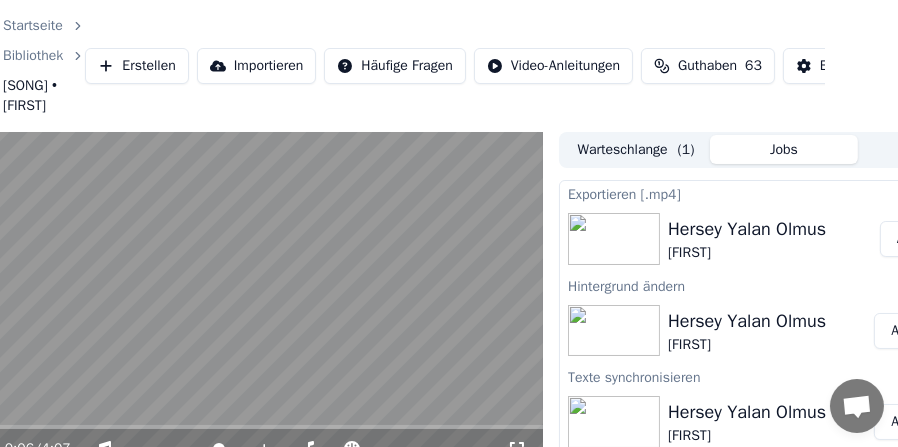 scroll, scrollTop: 0, scrollLeft: 0, axis: both 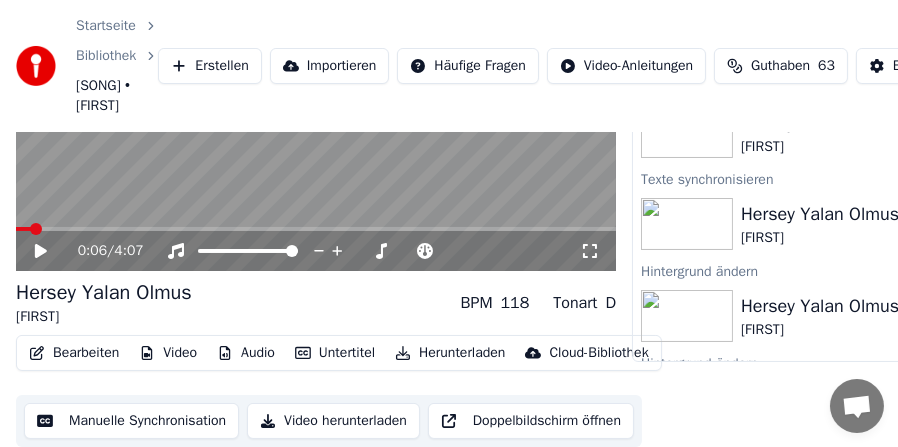 click on "Video" at bounding box center (168, 353) 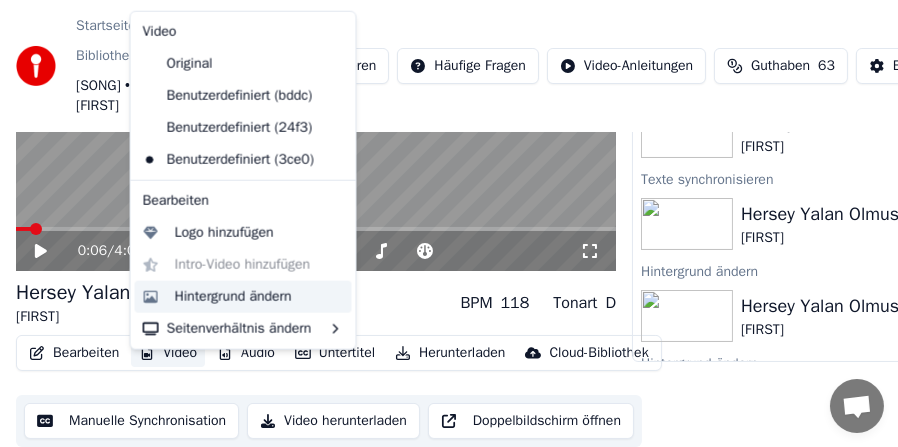 click on "Hintergrund ändern" at bounding box center [233, 297] 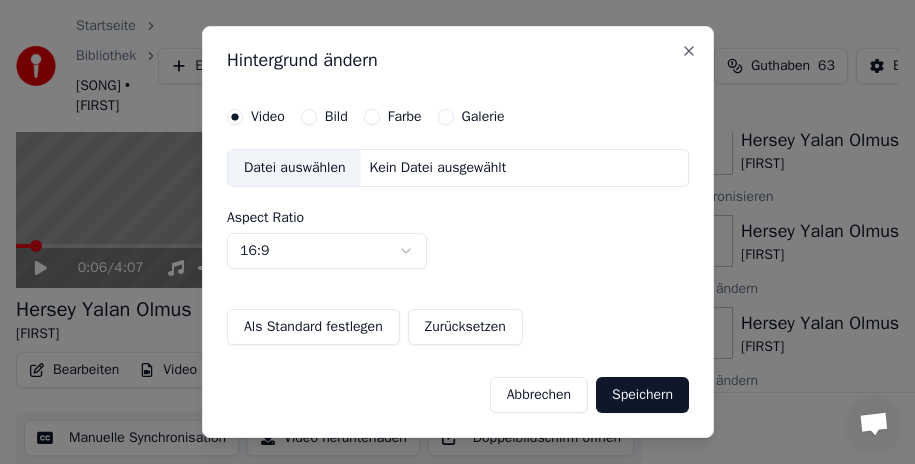 click on "Galerie" at bounding box center [445, 117] 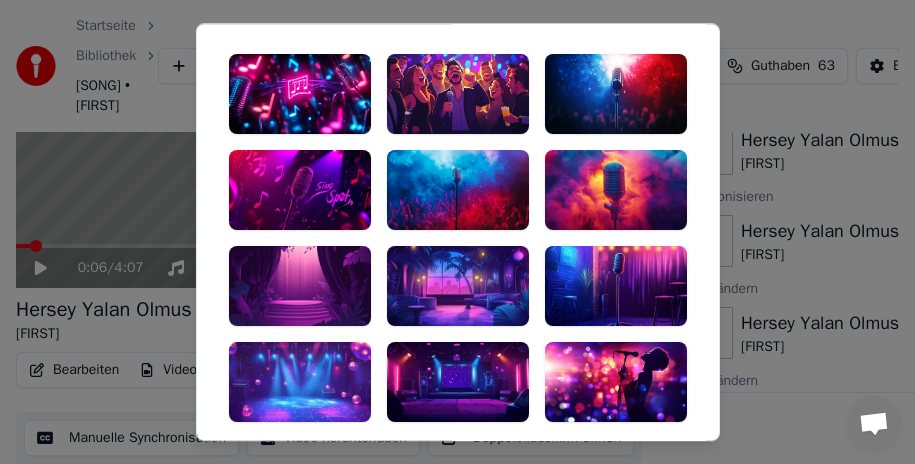scroll, scrollTop: 0, scrollLeft: 0, axis: both 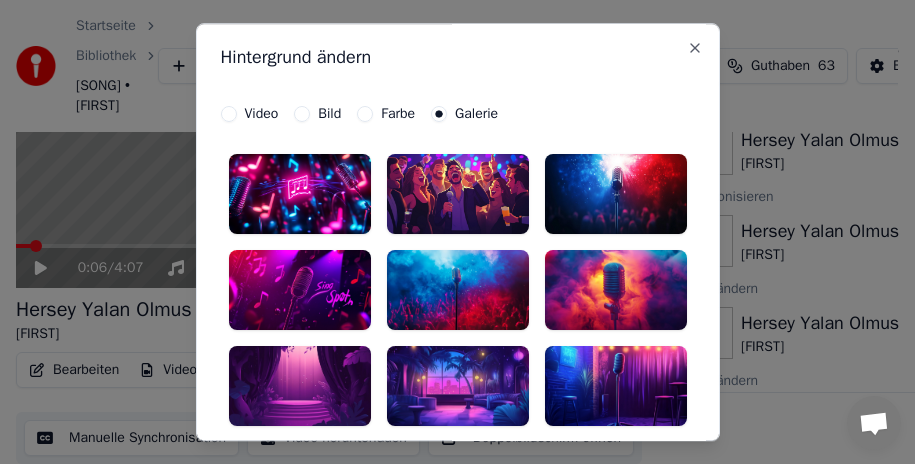 click at bounding box center (300, 194) 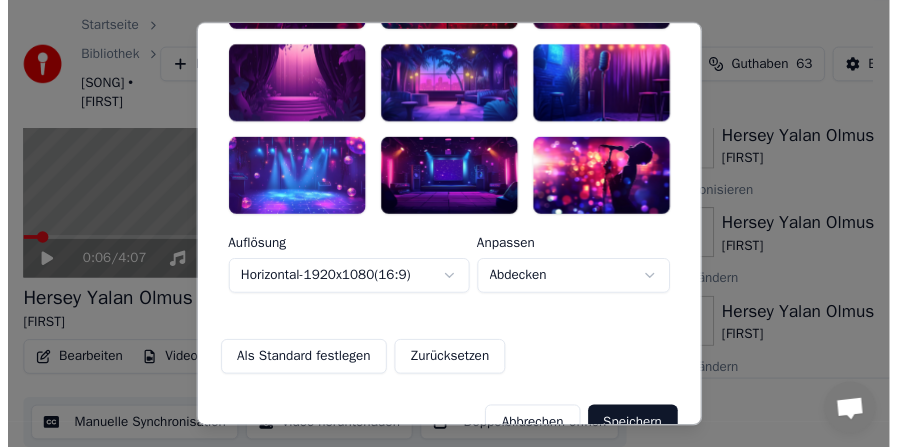 scroll, scrollTop: 339, scrollLeft: 0, axis: vertical 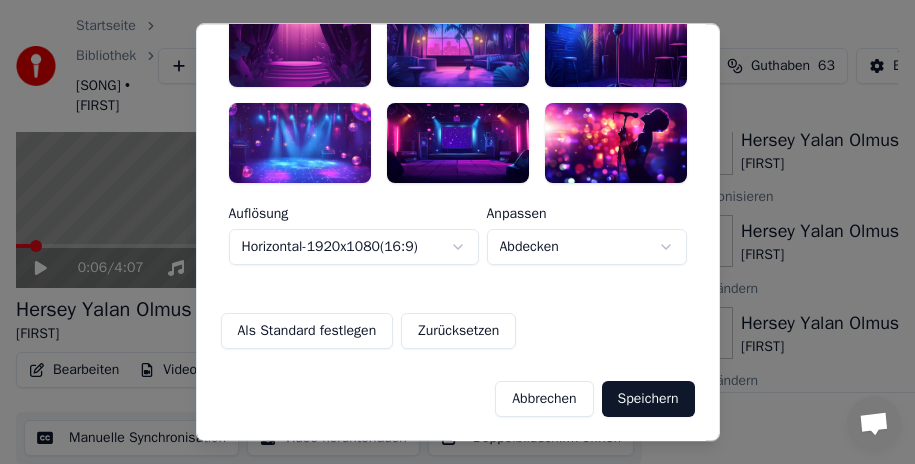 click on "Speichern" at bounding box center (648, 399) 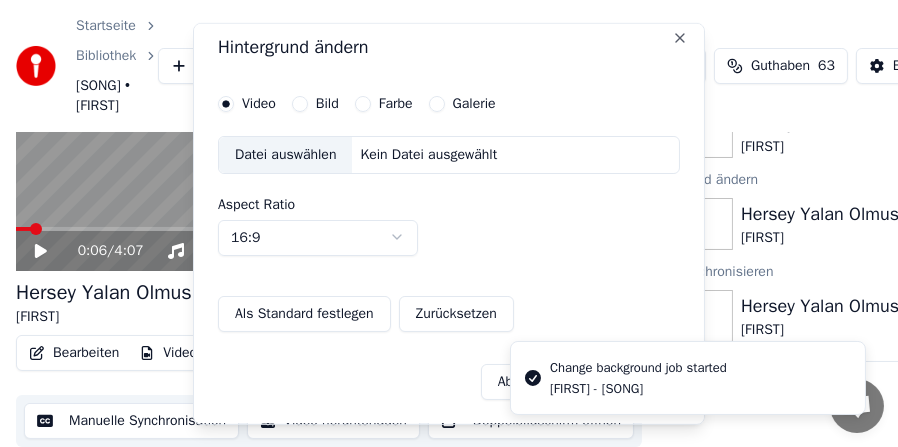 scroll, scrollTop: 0, scrollLeft: 0, axis: both 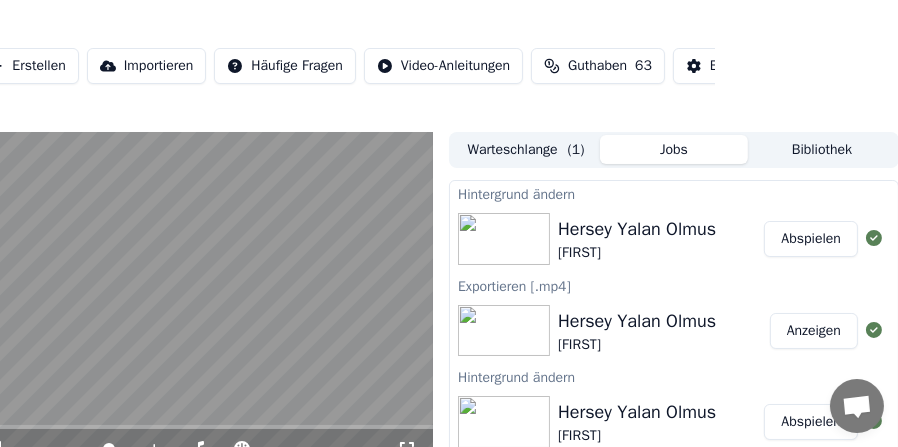 click on "Abspielen" at bounding box center [811, 239] 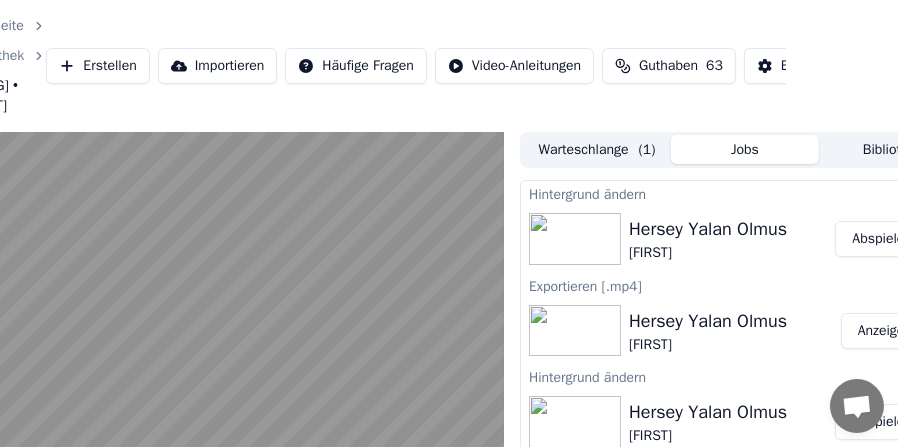 scroll, scrollTop: 0, scrollLeft: 0, axis: both 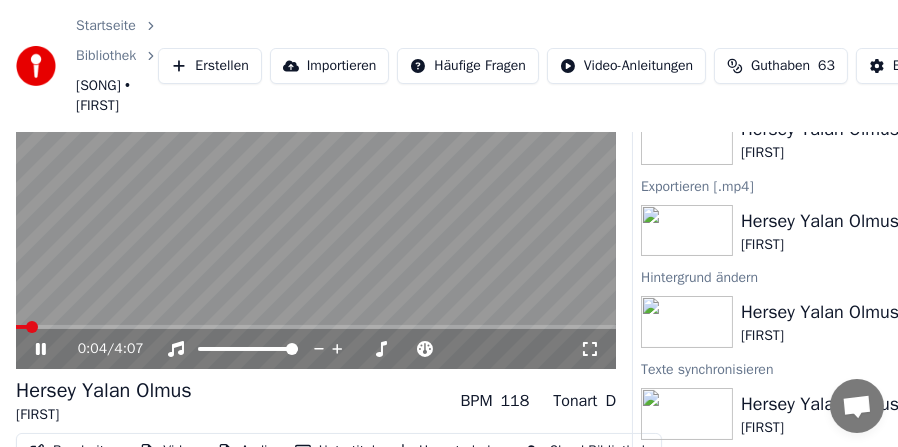 click at bounding box center [316, 201] 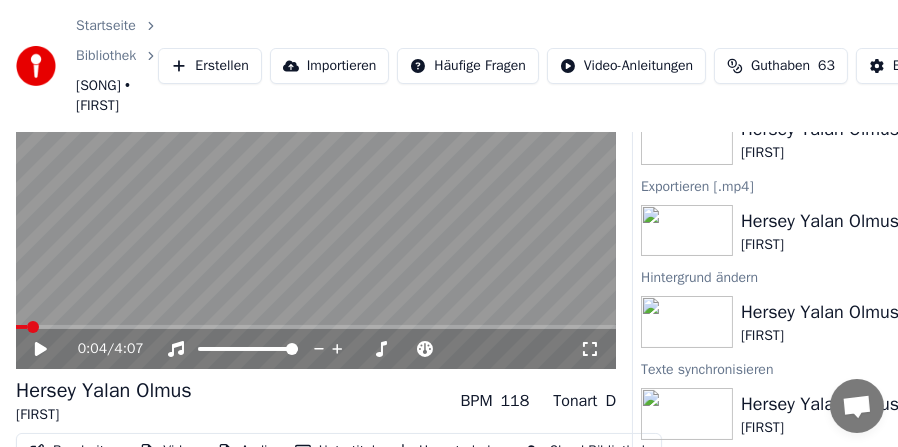 click 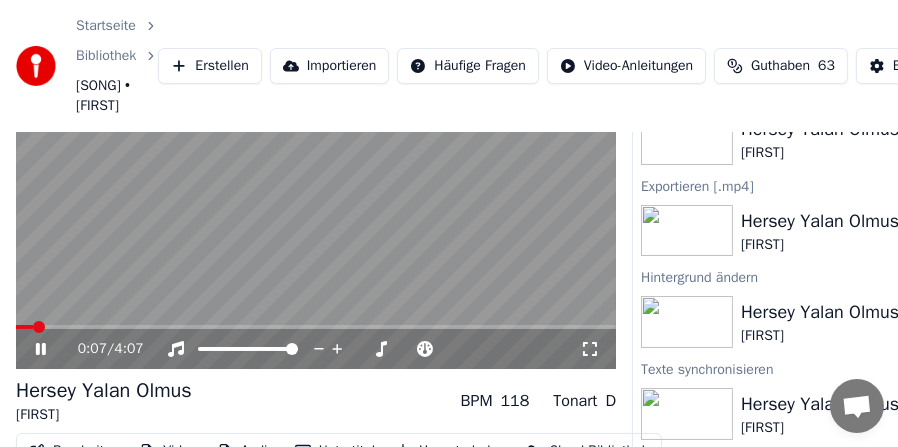 click 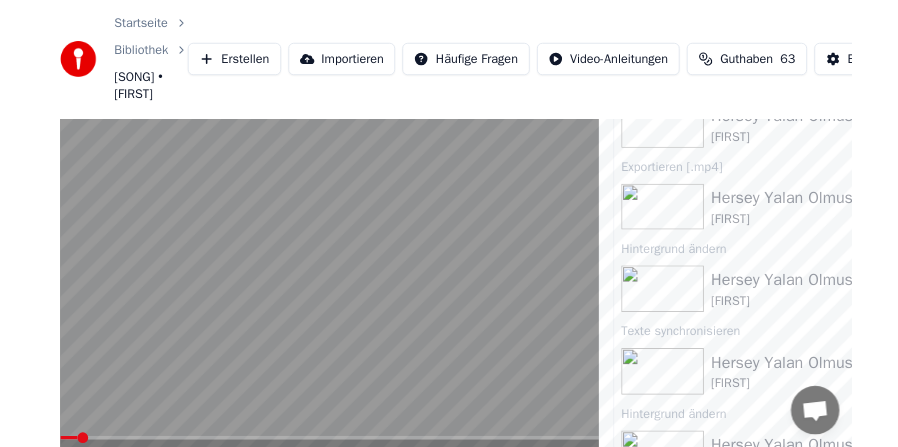 scroll, scrollTop: 0, scrollLeft: 0, axis: both 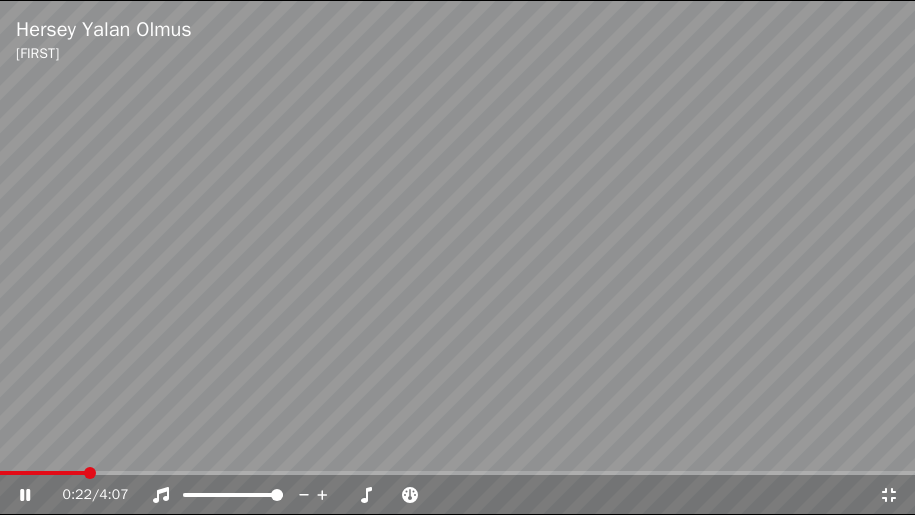 click at bounding box center (457, 473) 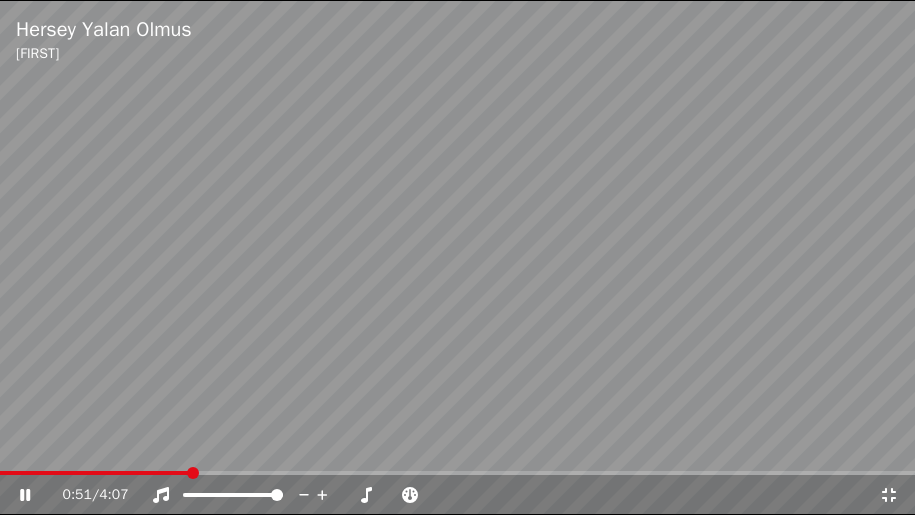 click 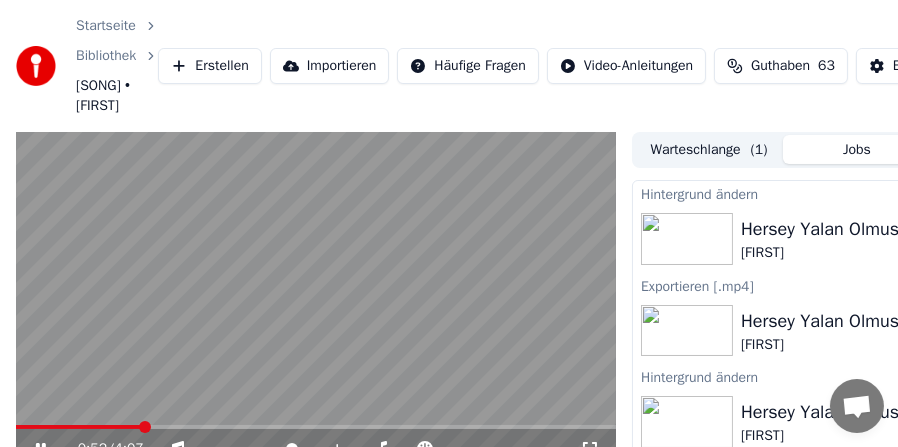 click at bounding box center (316, 301) 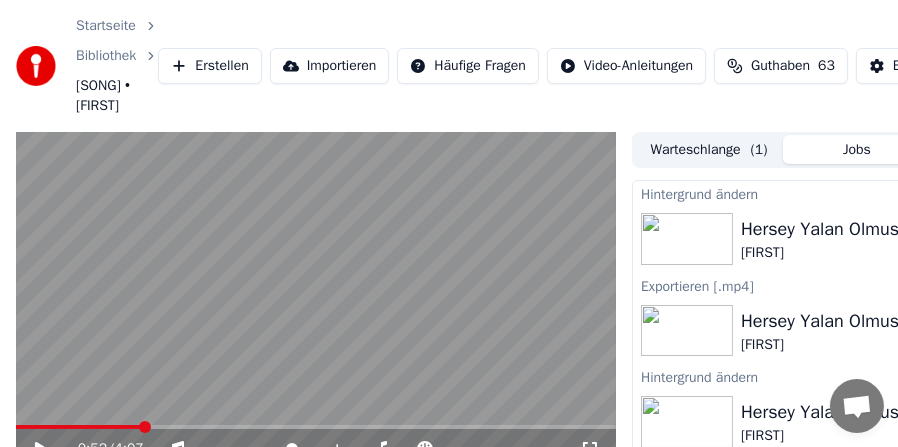 scroll, scrollTop: 100, scrollLeft: 0, axis: vertical 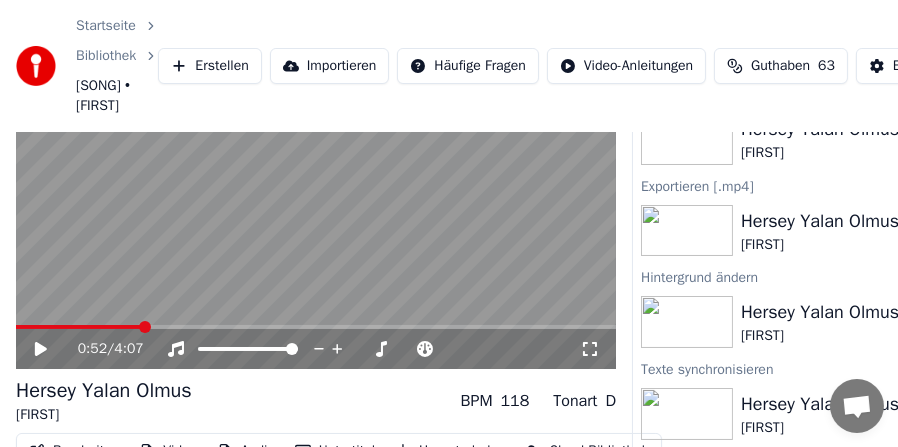 click 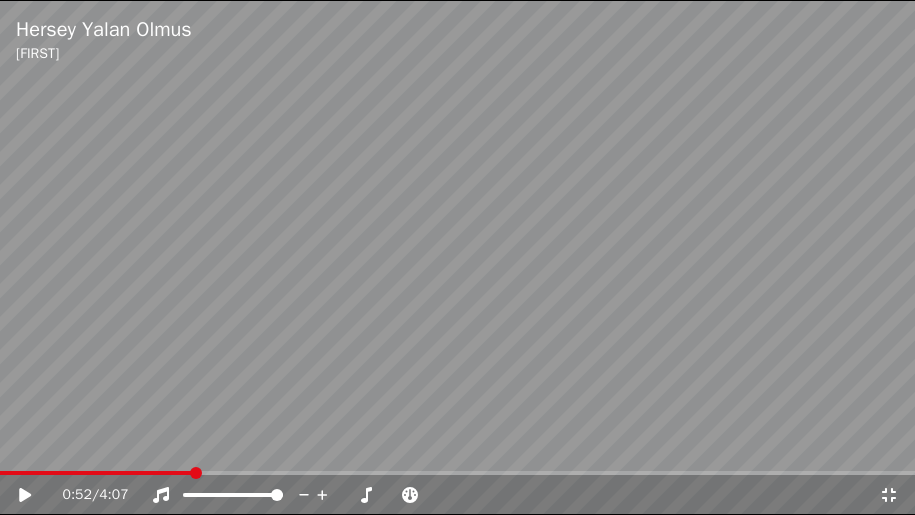 click at bounding box center (457, 257) 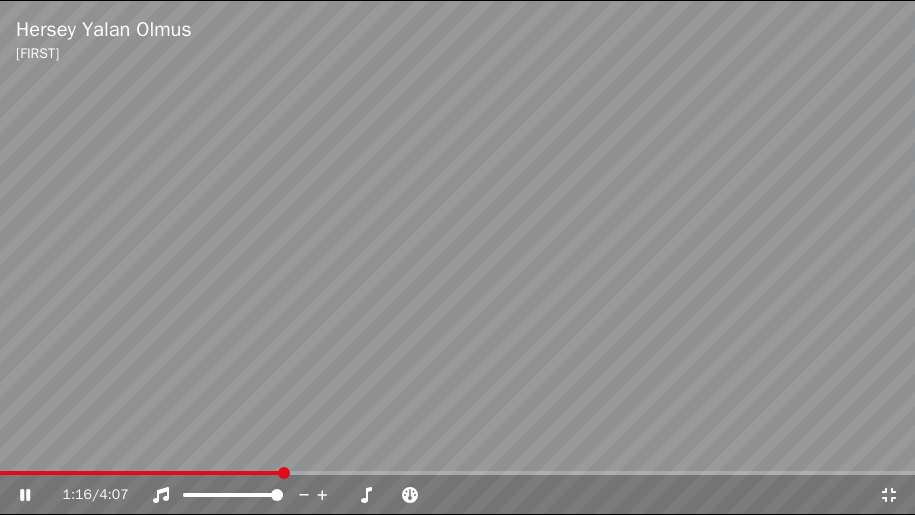 click at bounding box center (457, 257) 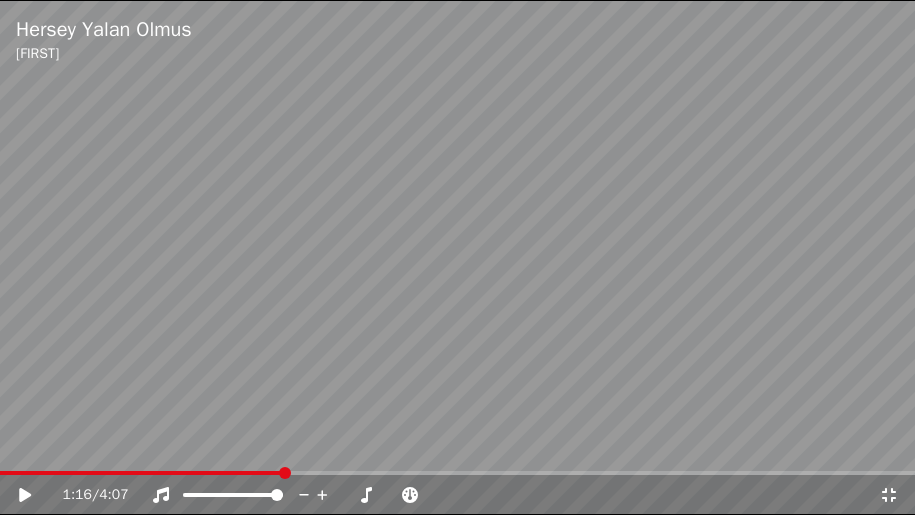 click 